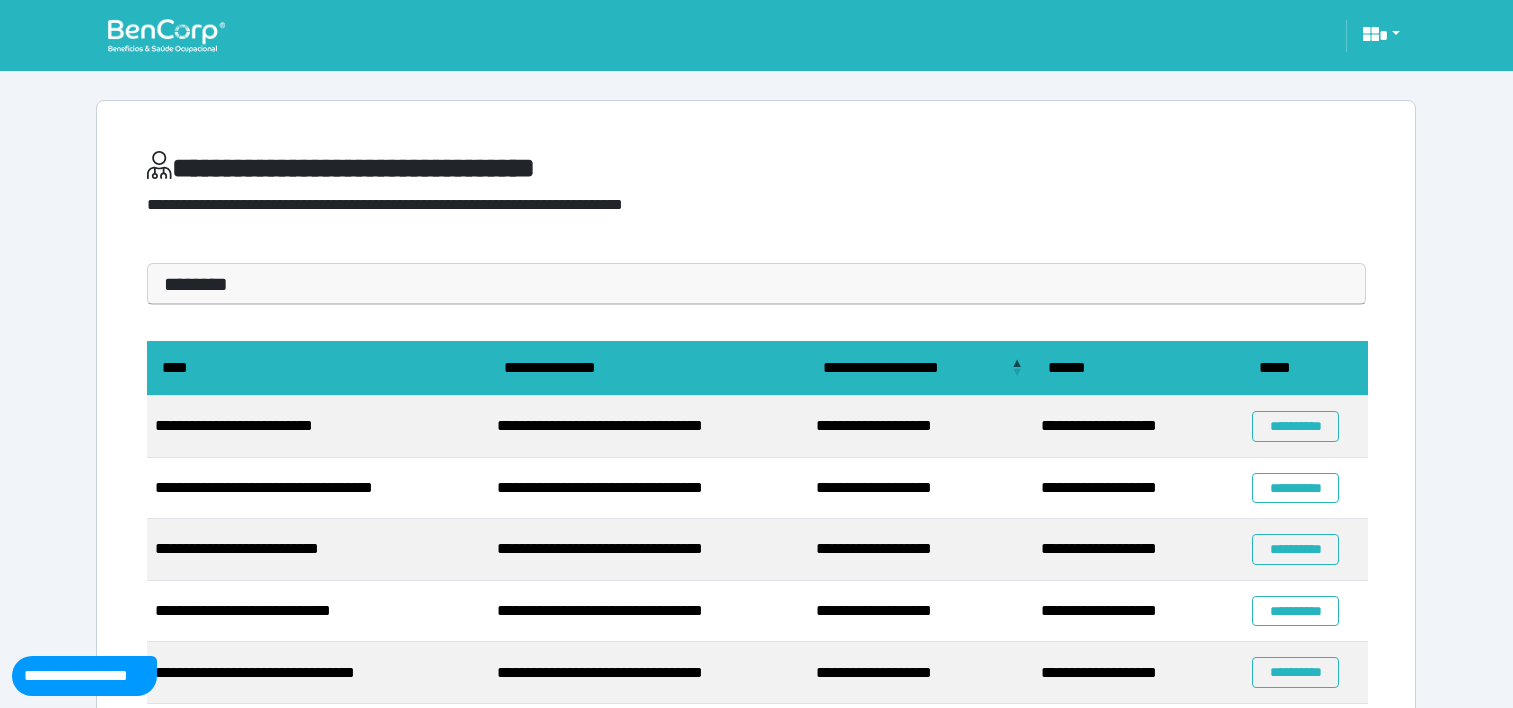 scroll, scrollTop: 0, scrollLeft: 0, axis: both 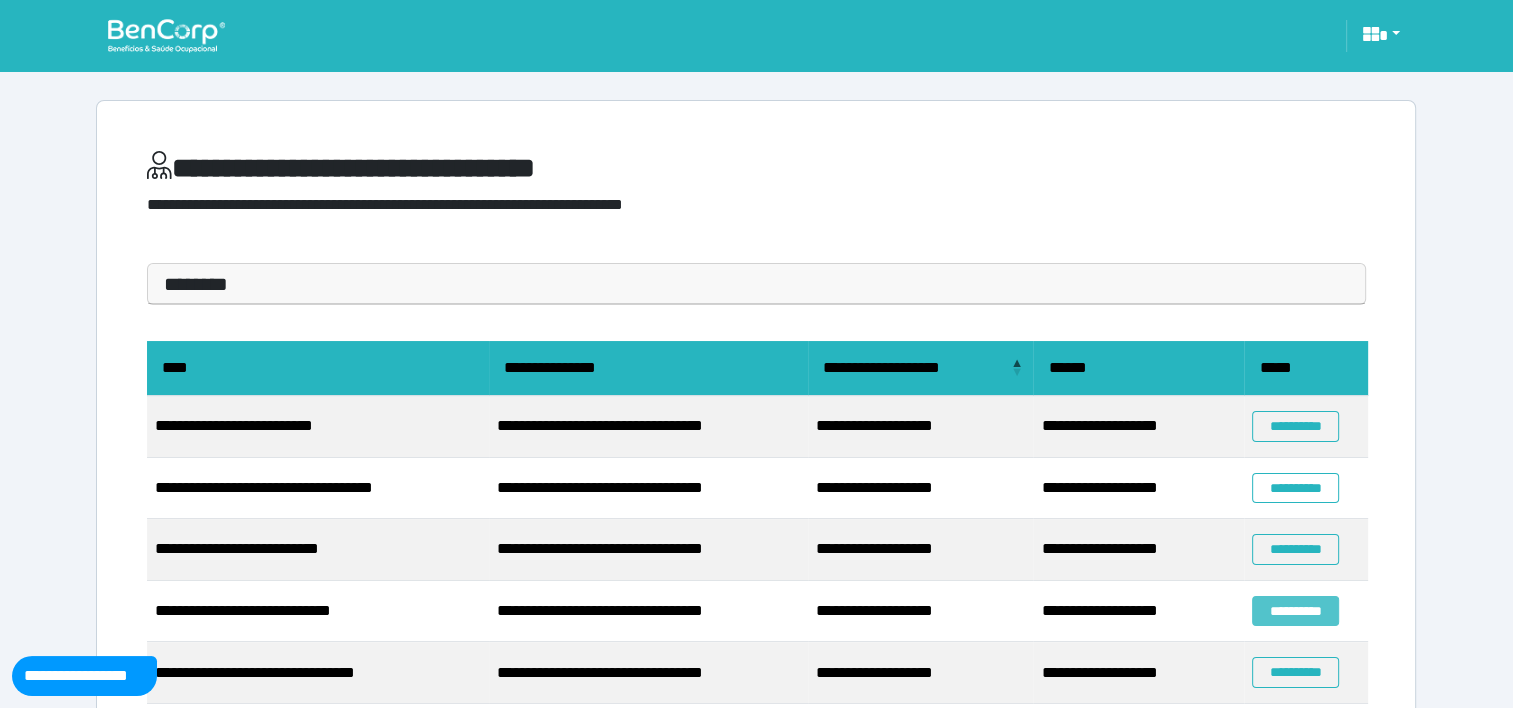 click on "**********" at bounding box center [1295, 611] 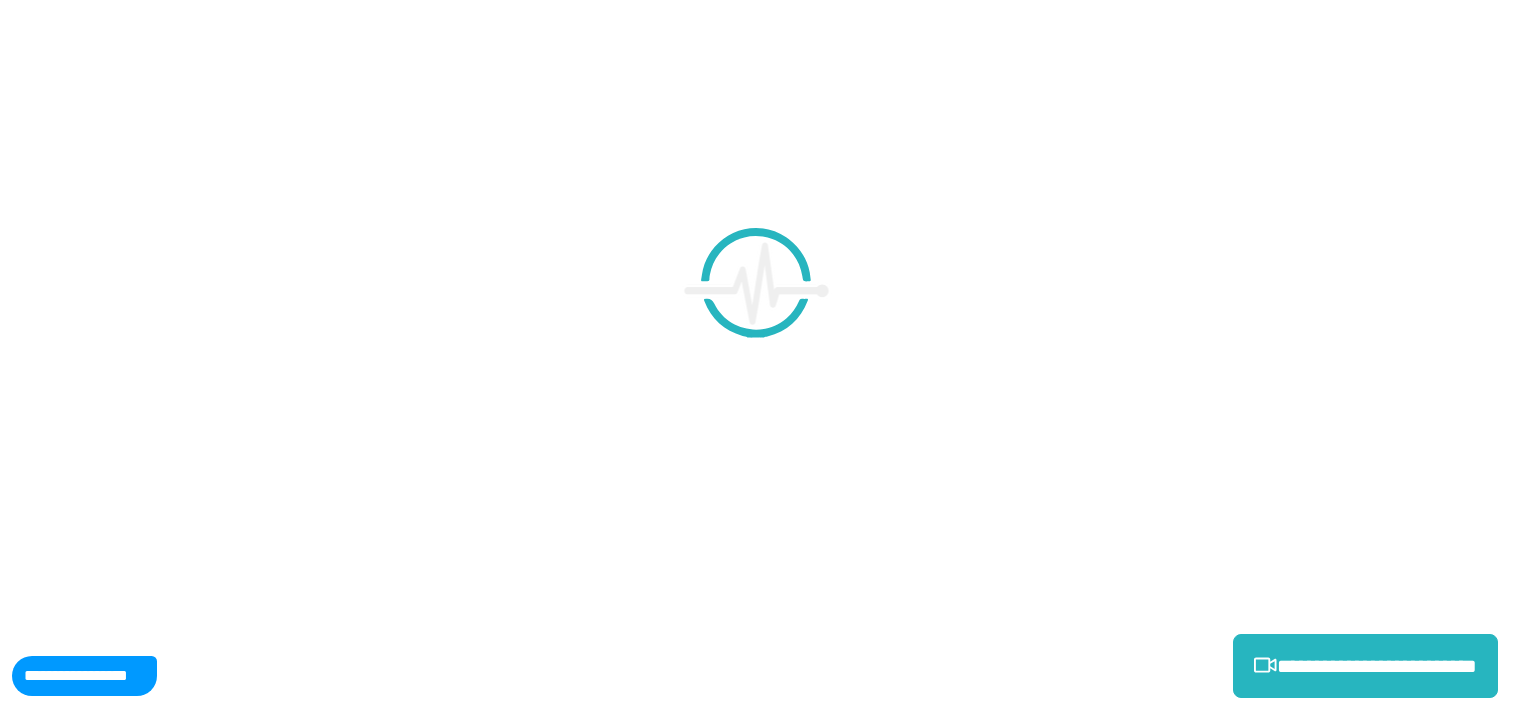 scroll, scrollTop: 0, scrollLeft: 0, axis: both 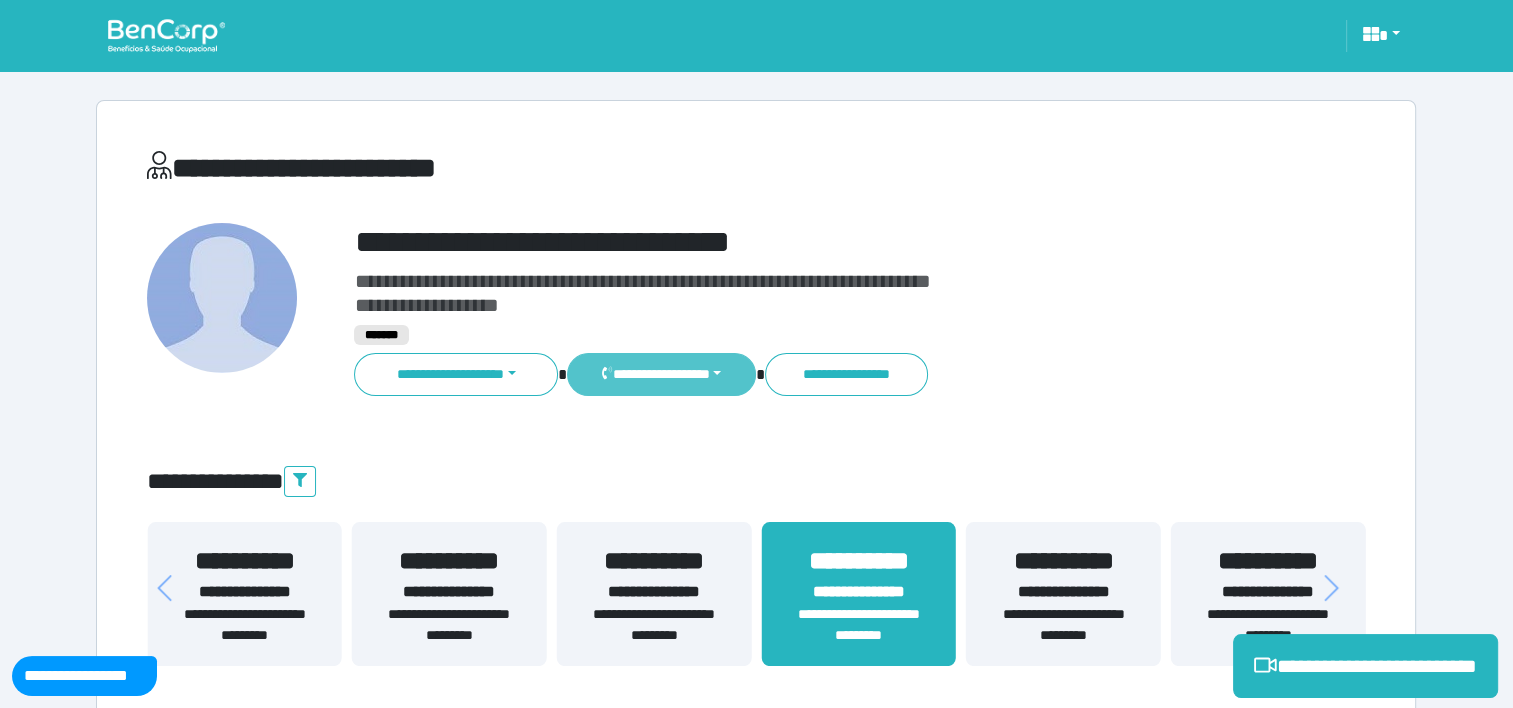 click on "**********" at bounding box center (661, 374) 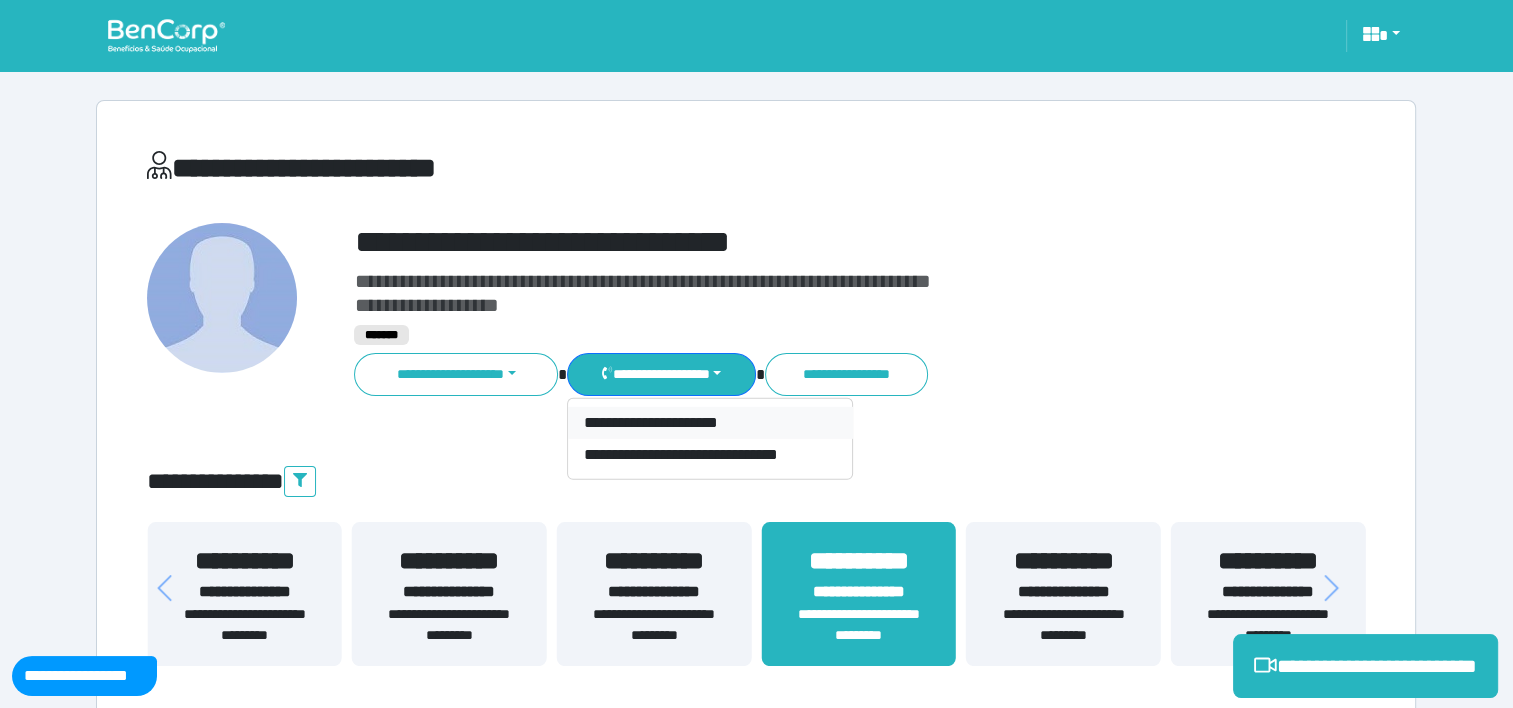 click on "**********" at bounding box center (710, 423) 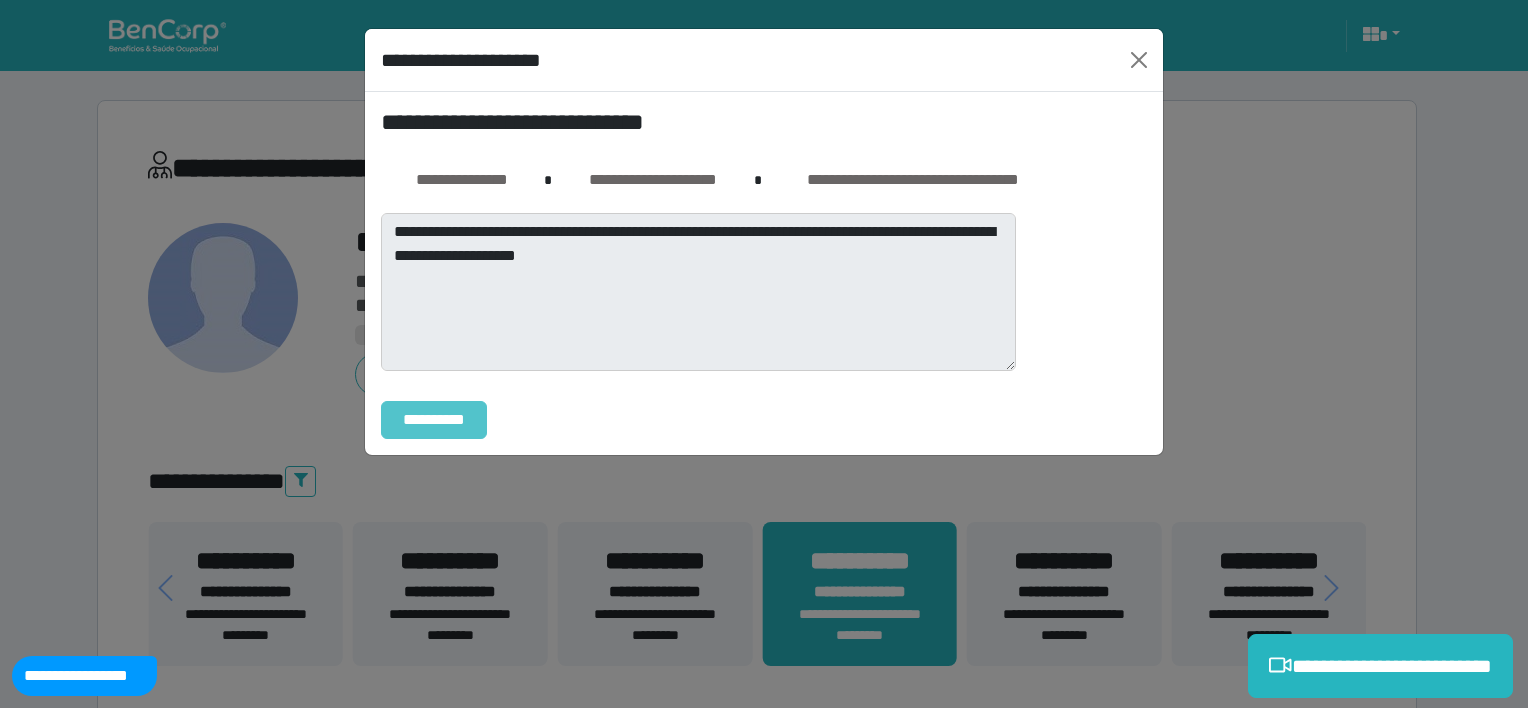 click on "**********" at bounding box center (434, 420) 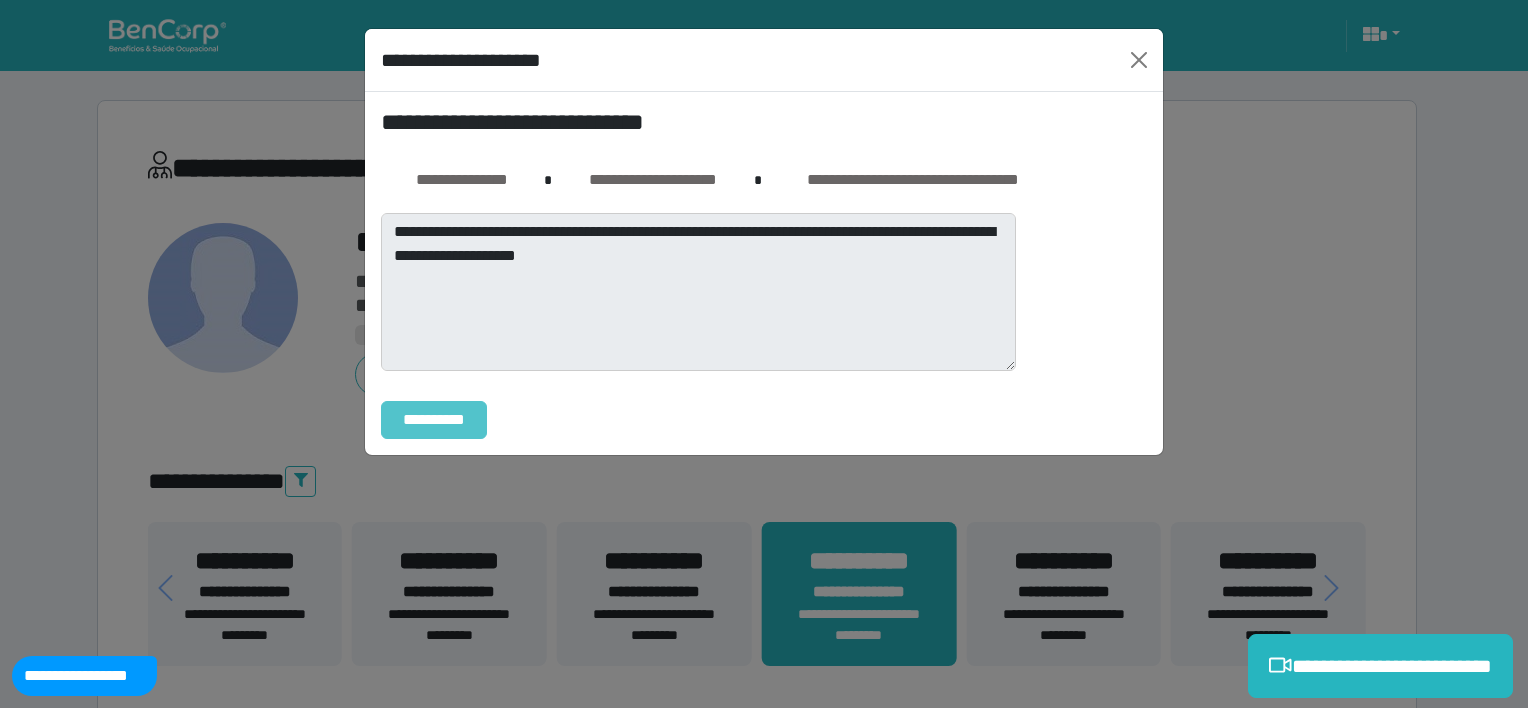 click on "**********" at bounding box center (434, 420) 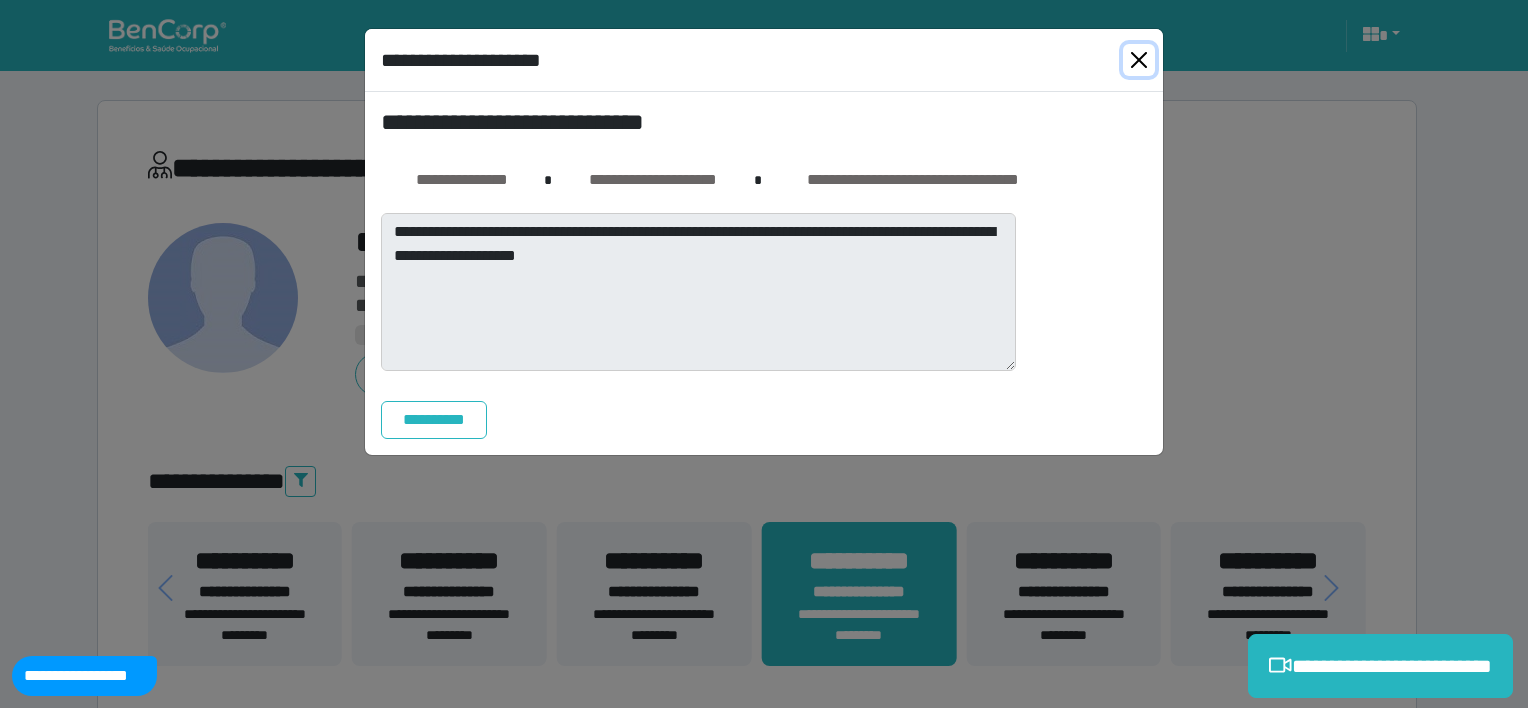 click at bounding box center [1139, 60] 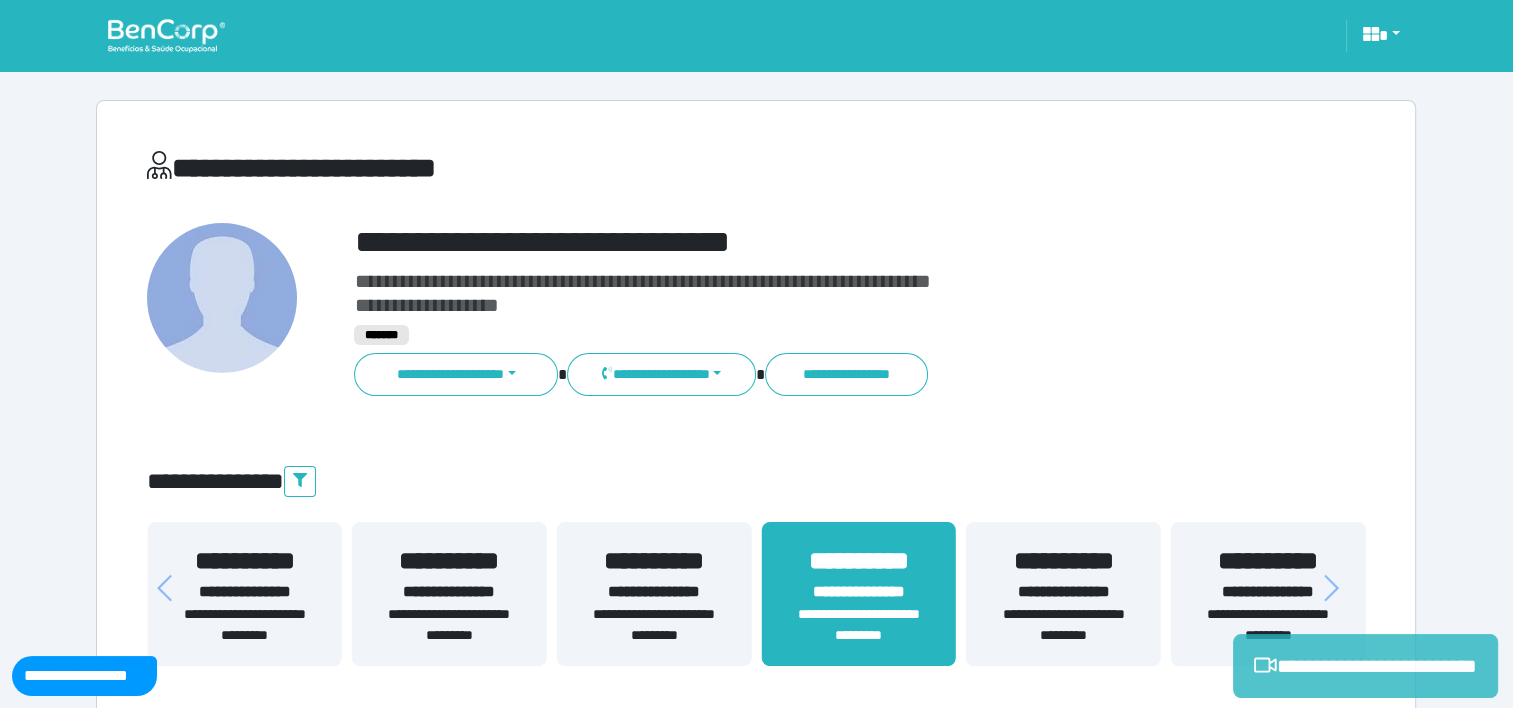 click on "**********" at bounding box center [1365, 666] 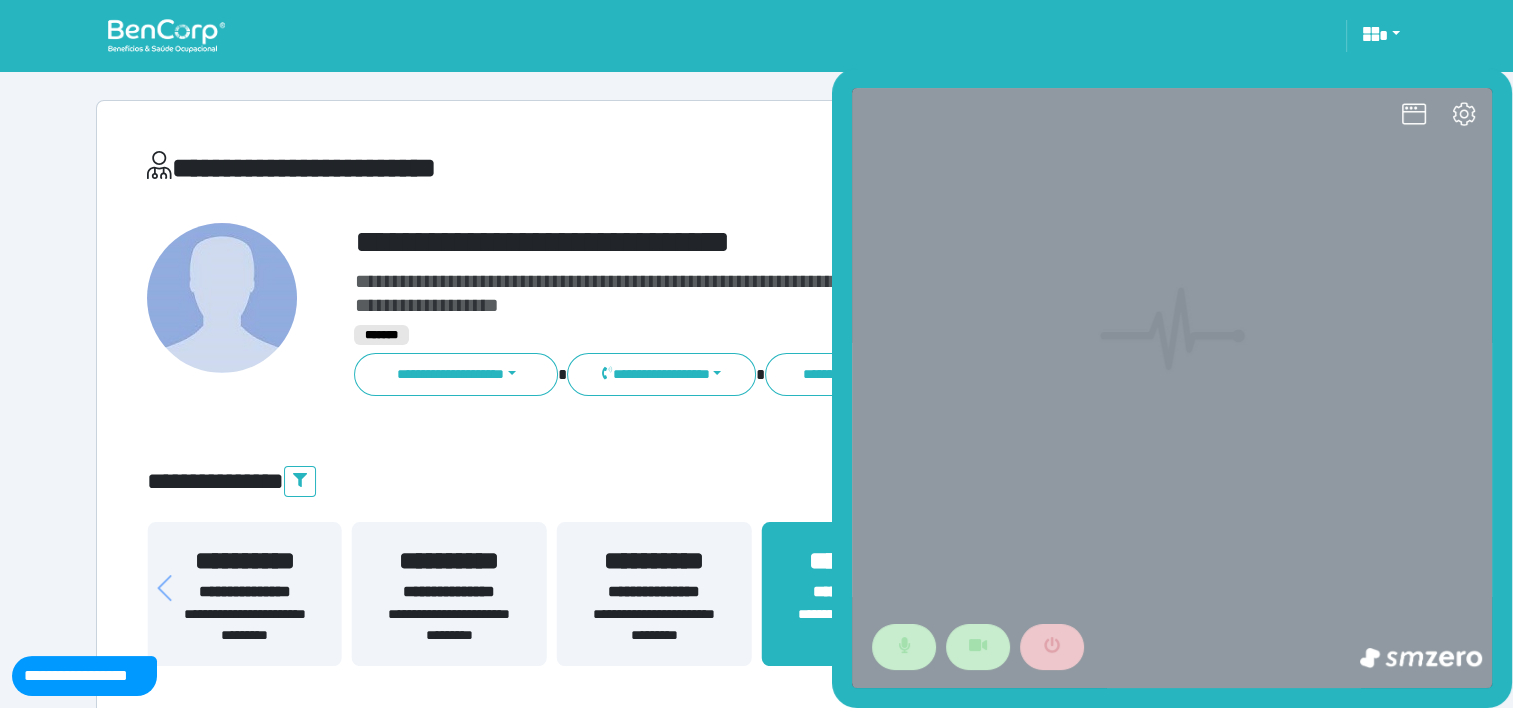 scroll, scrollTop: 0, scrollLeft: 0, axis: both 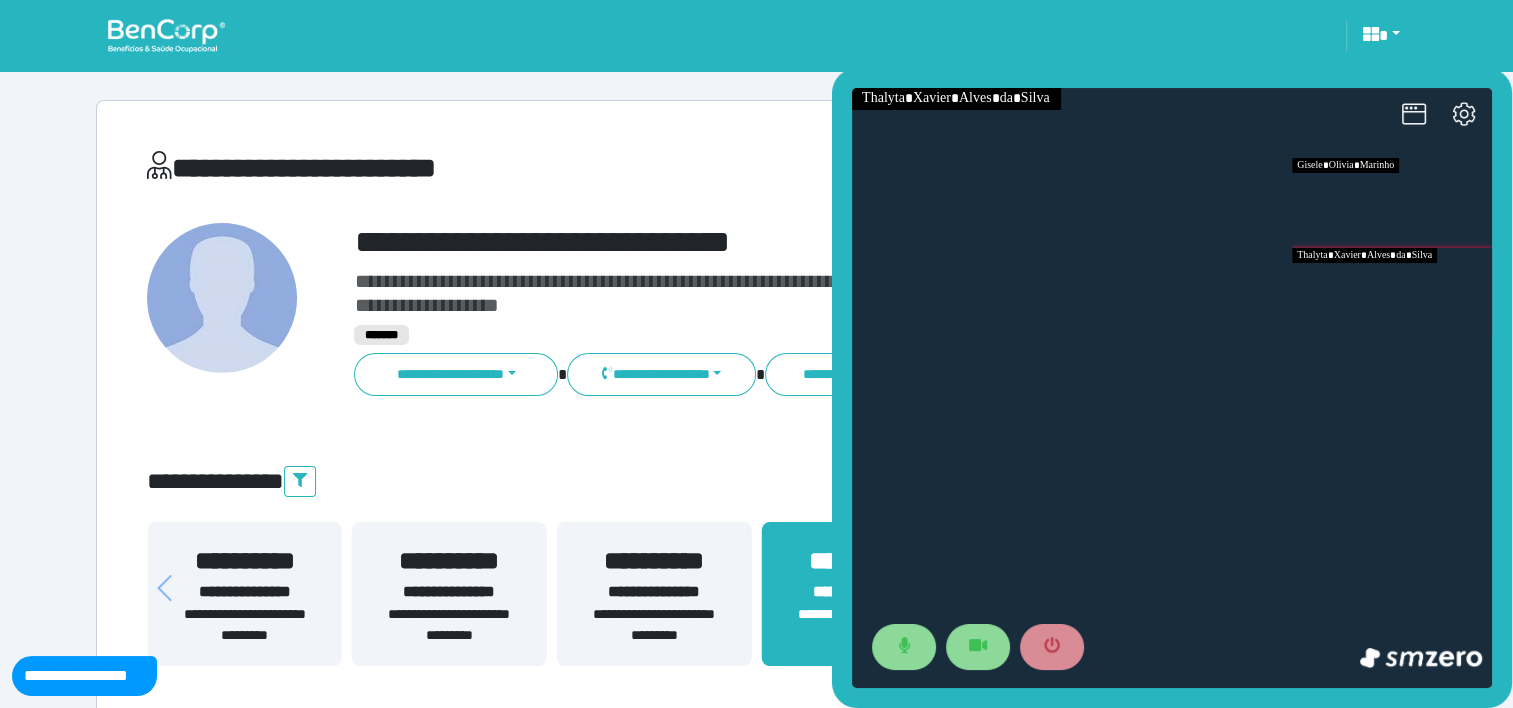 click at bounding box center [1392, 203] 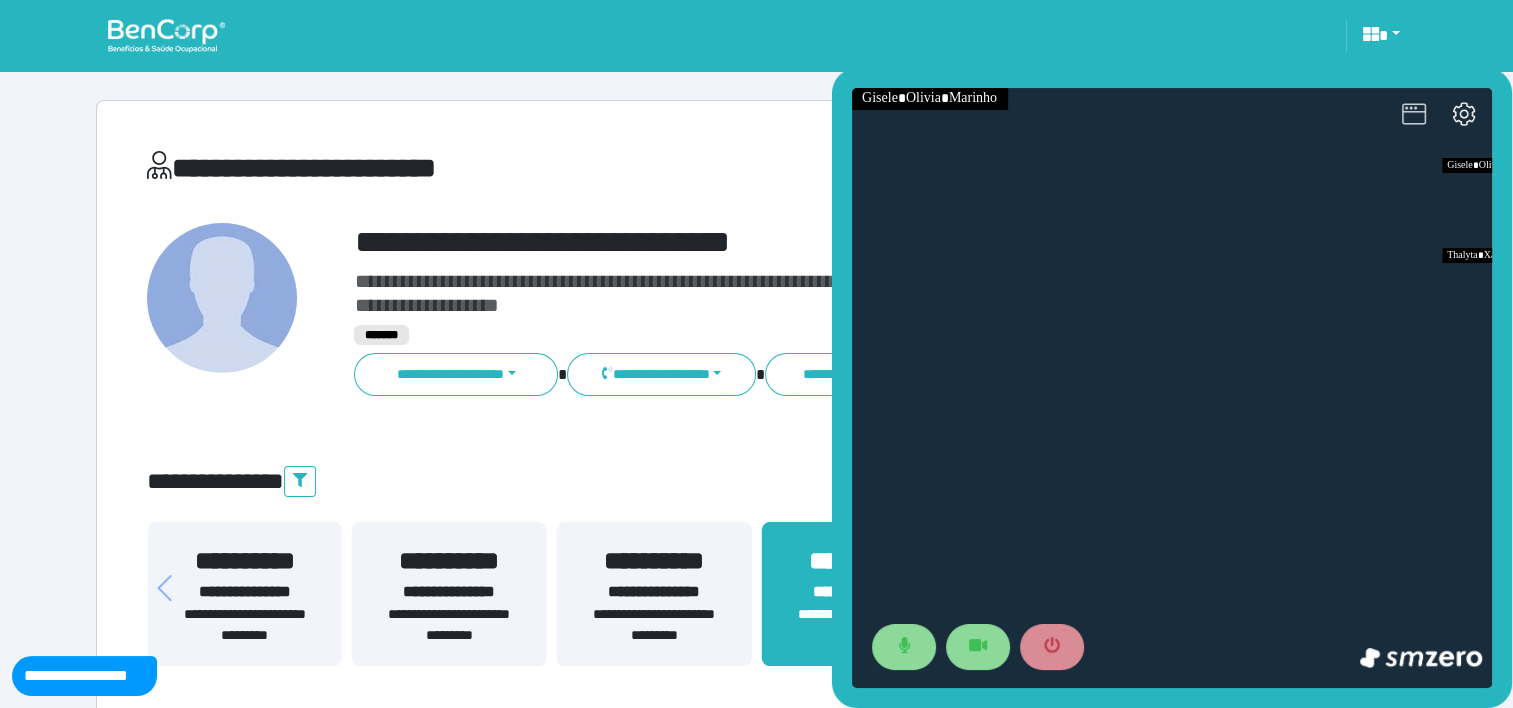 click 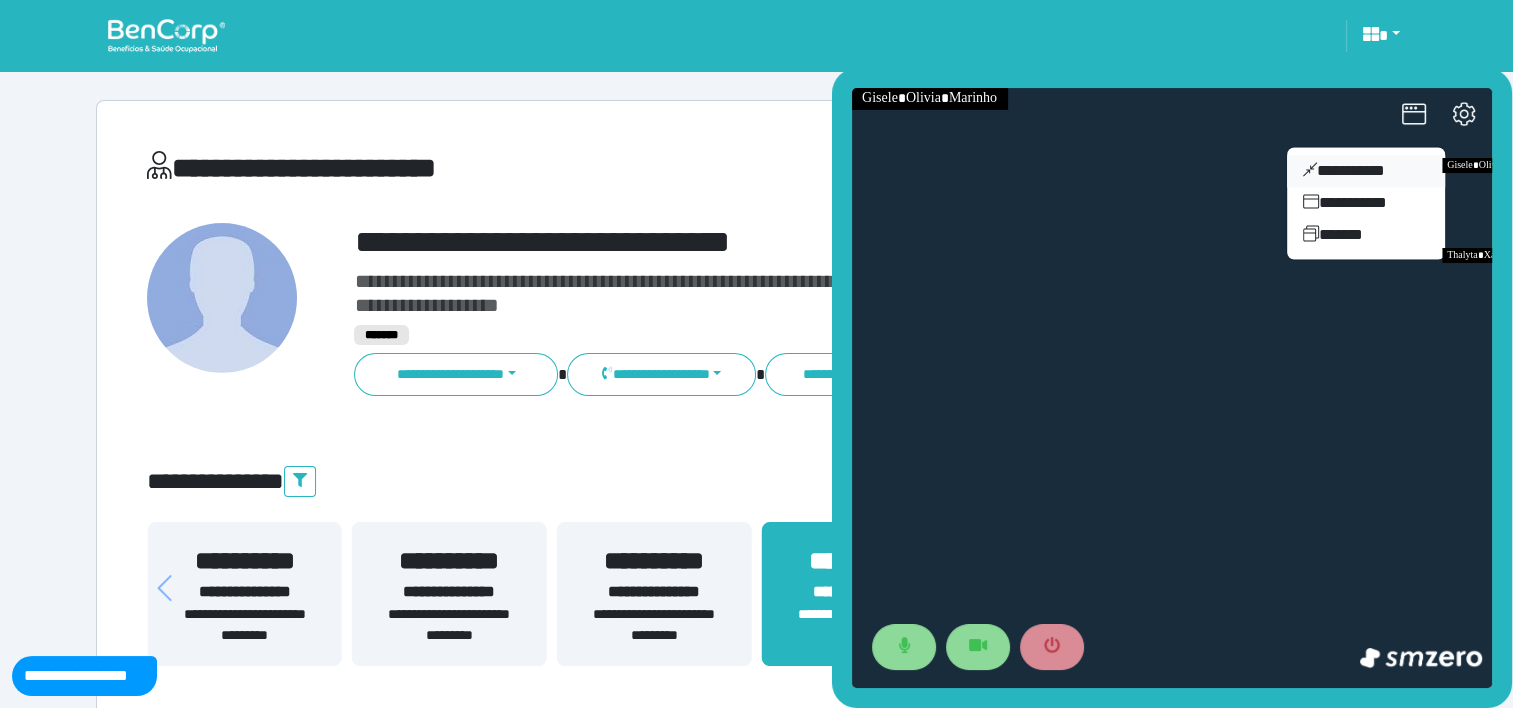 click on "**********" at bounding box center [1366, 171] 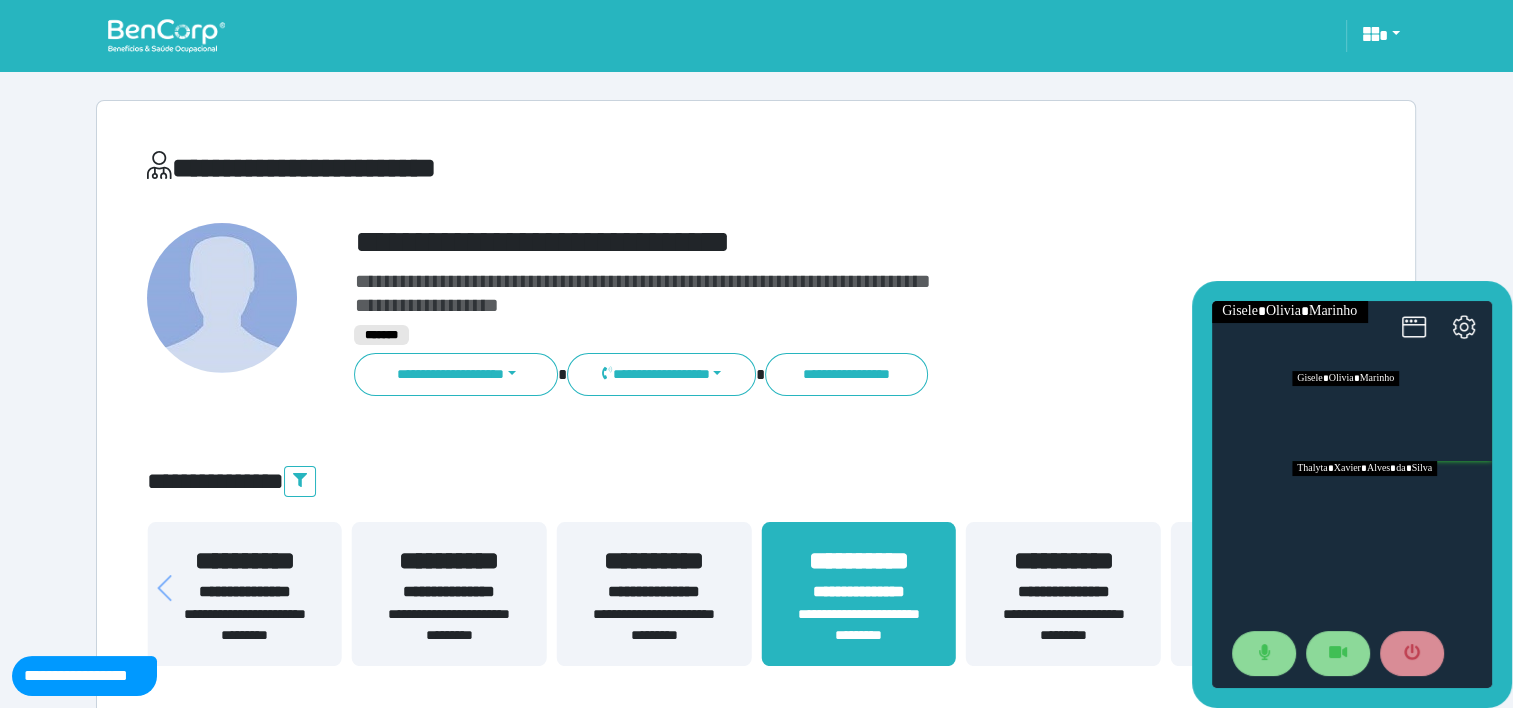 click at bounding box center (1392, 506) 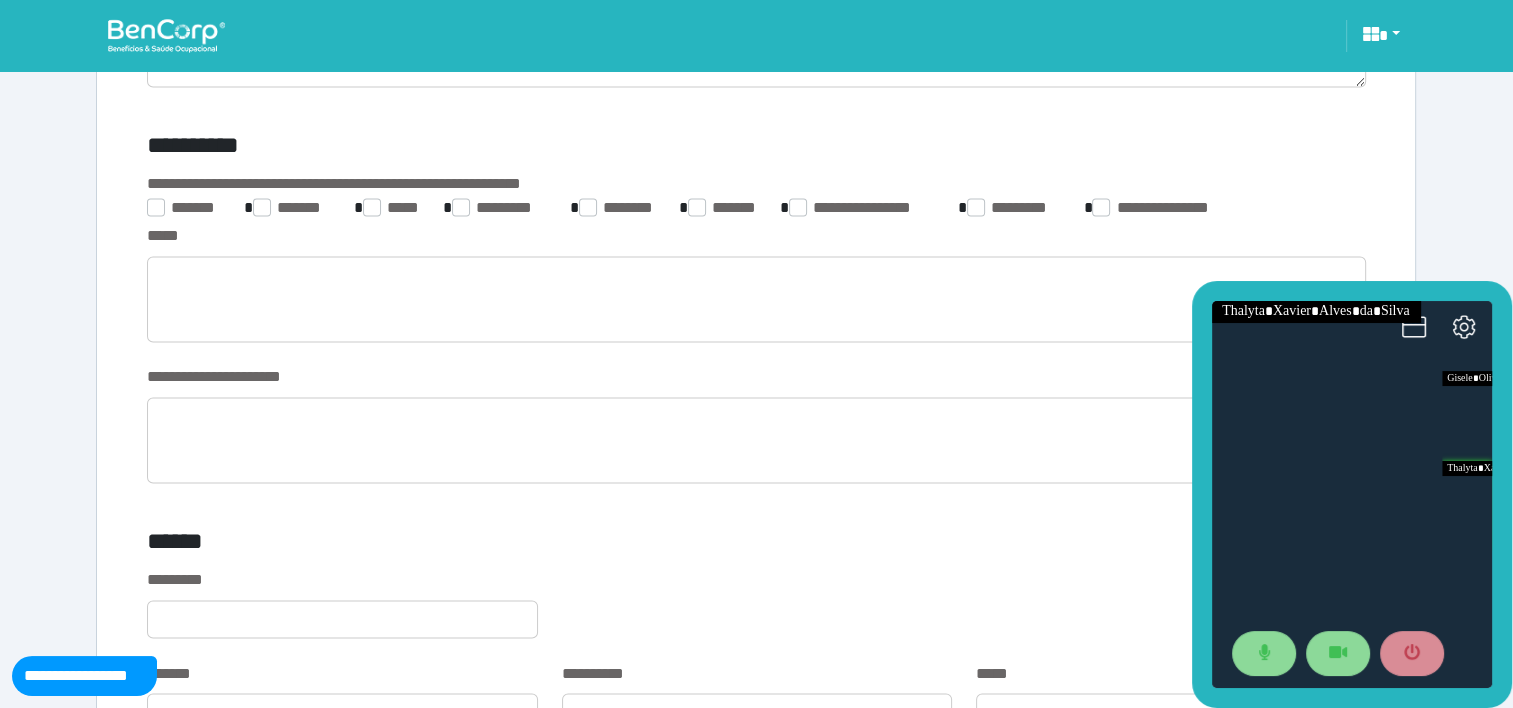 scroll, scrollTop: 3195, scrollLeft: 0, axis: vertical 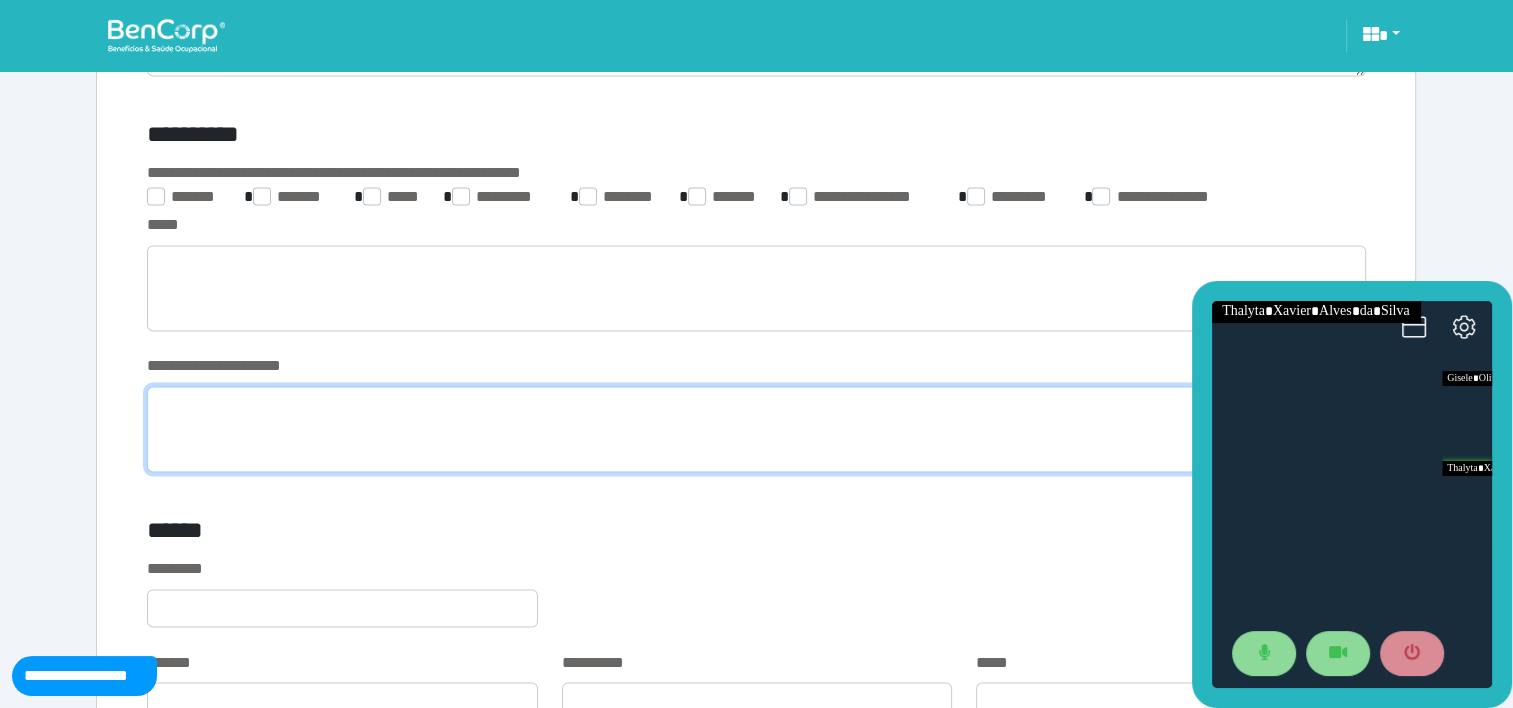 click at bounding box center [756, 429] 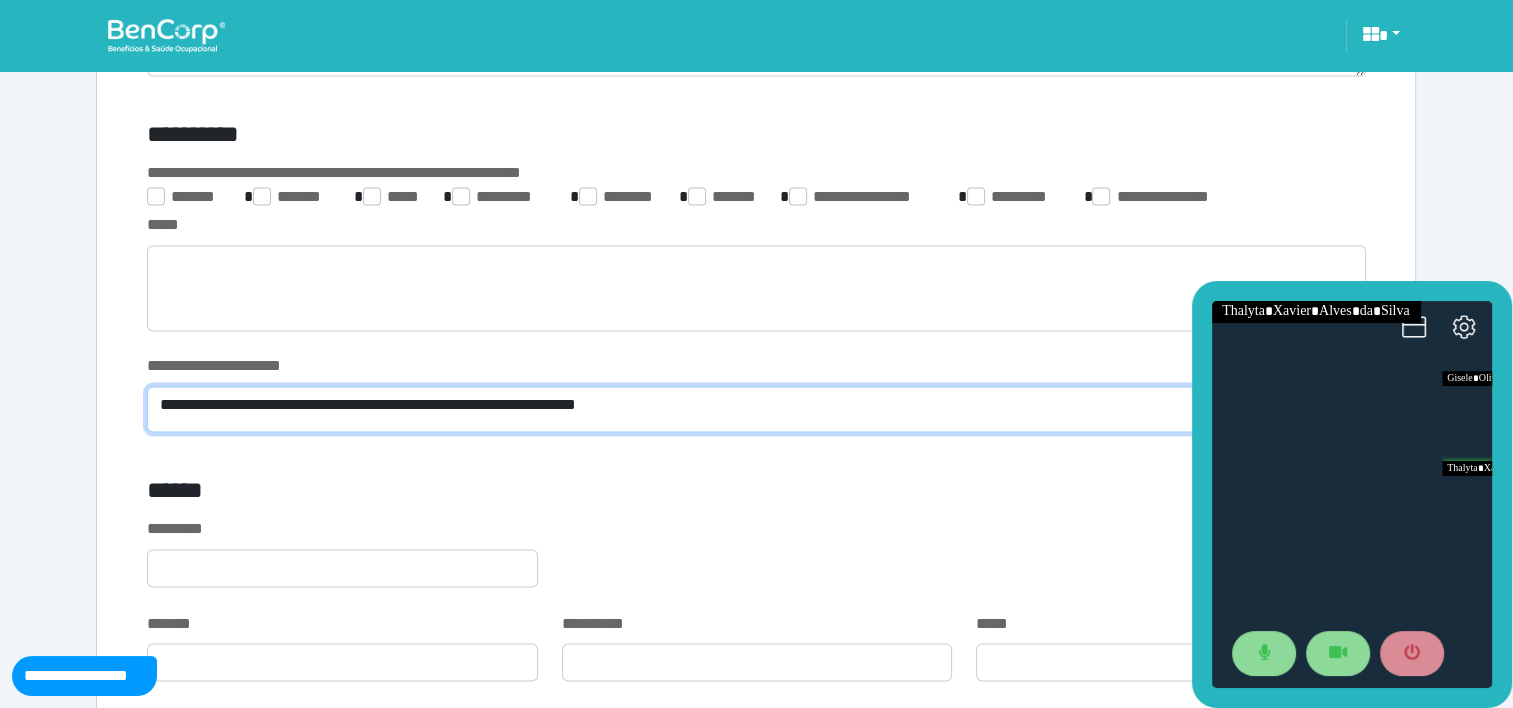 scroll, scrollTop: 0, scrollLeft: 0, axis: both 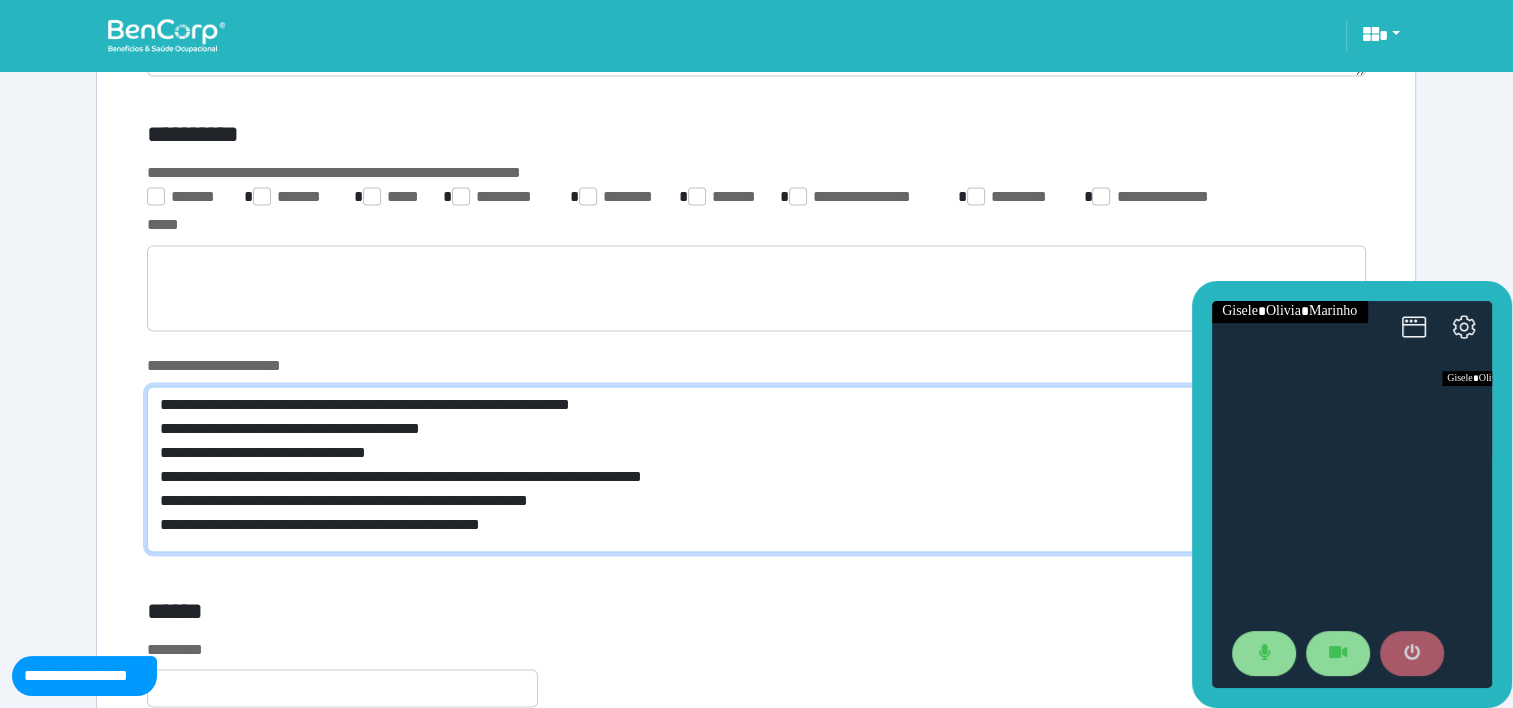 type on "**********" 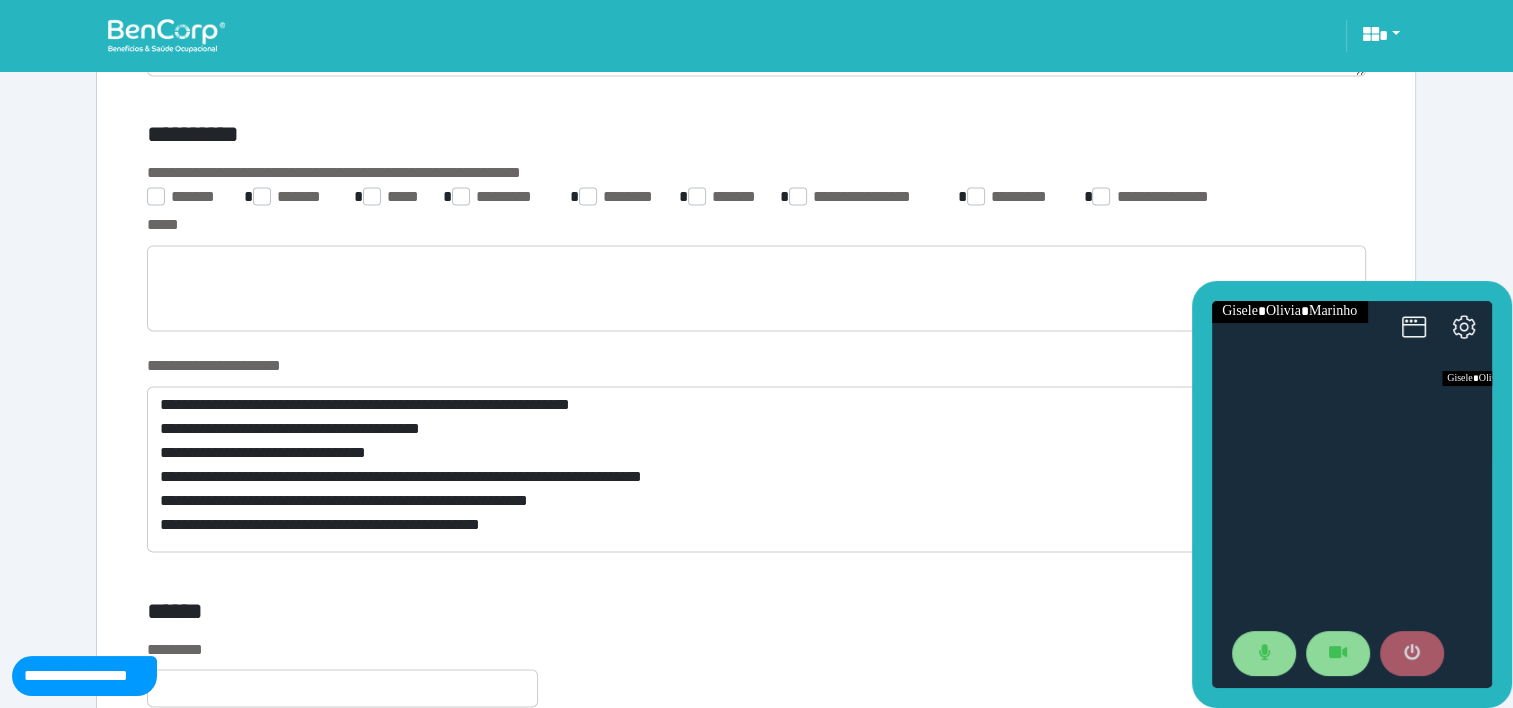 click 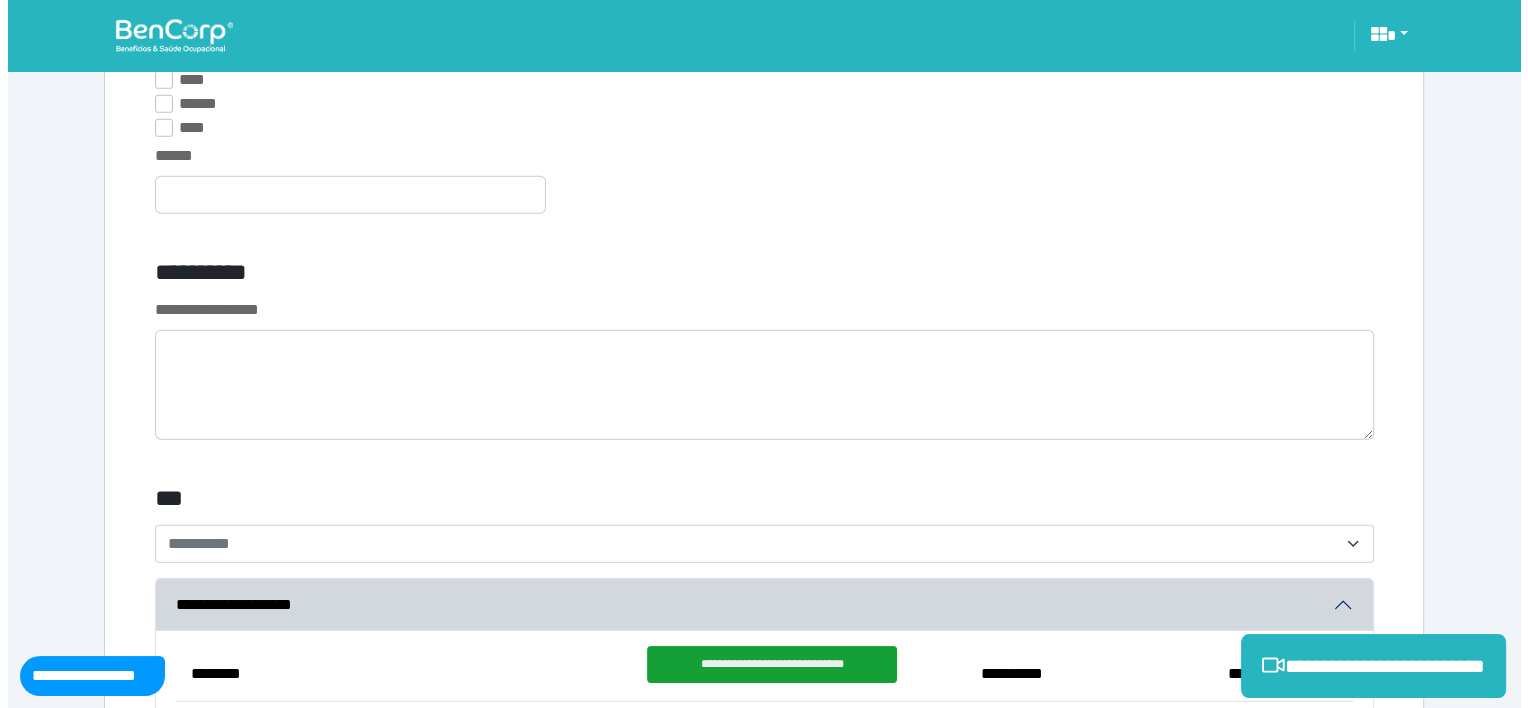 scroll, scrollTop: 8120, scrollLeft: 0, axis: vertical 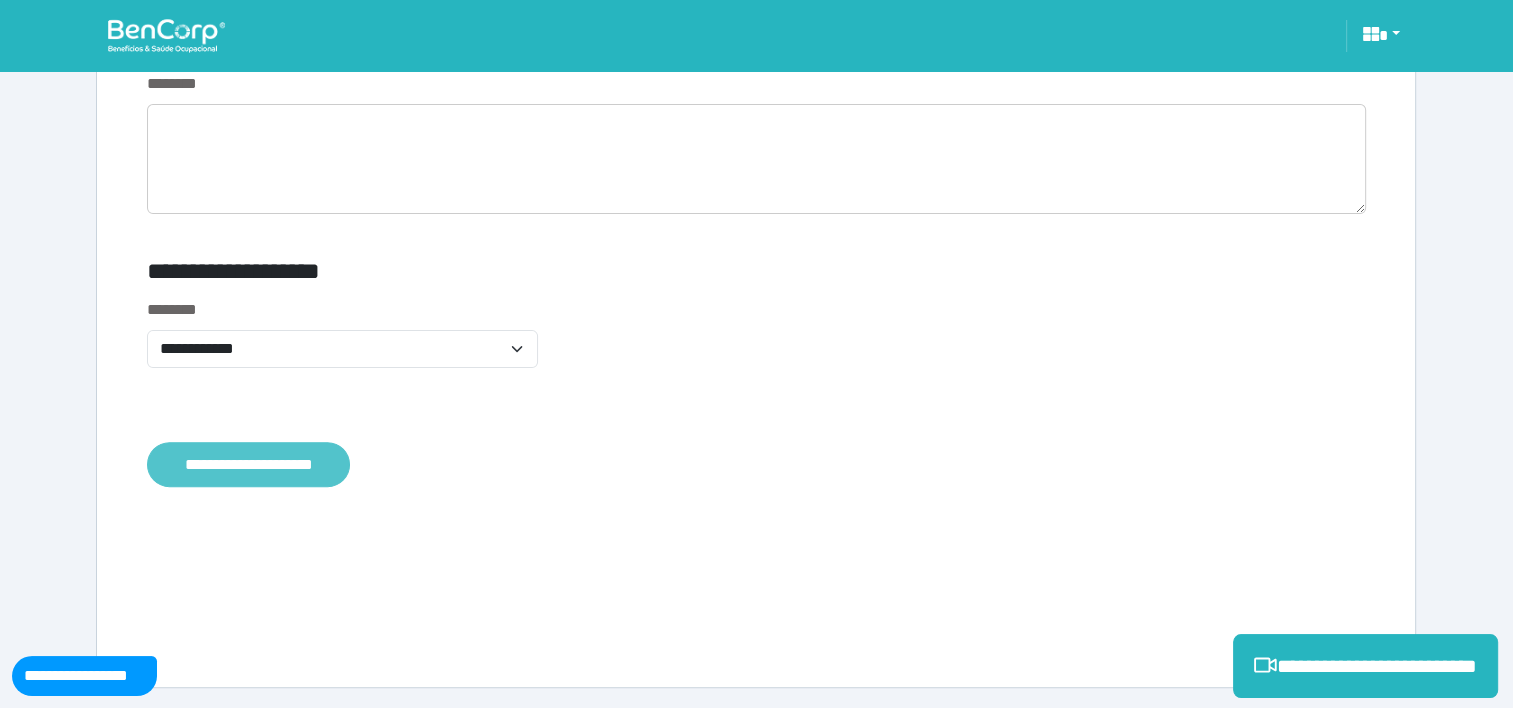 click on "**********" at bounding box center [248, 465] 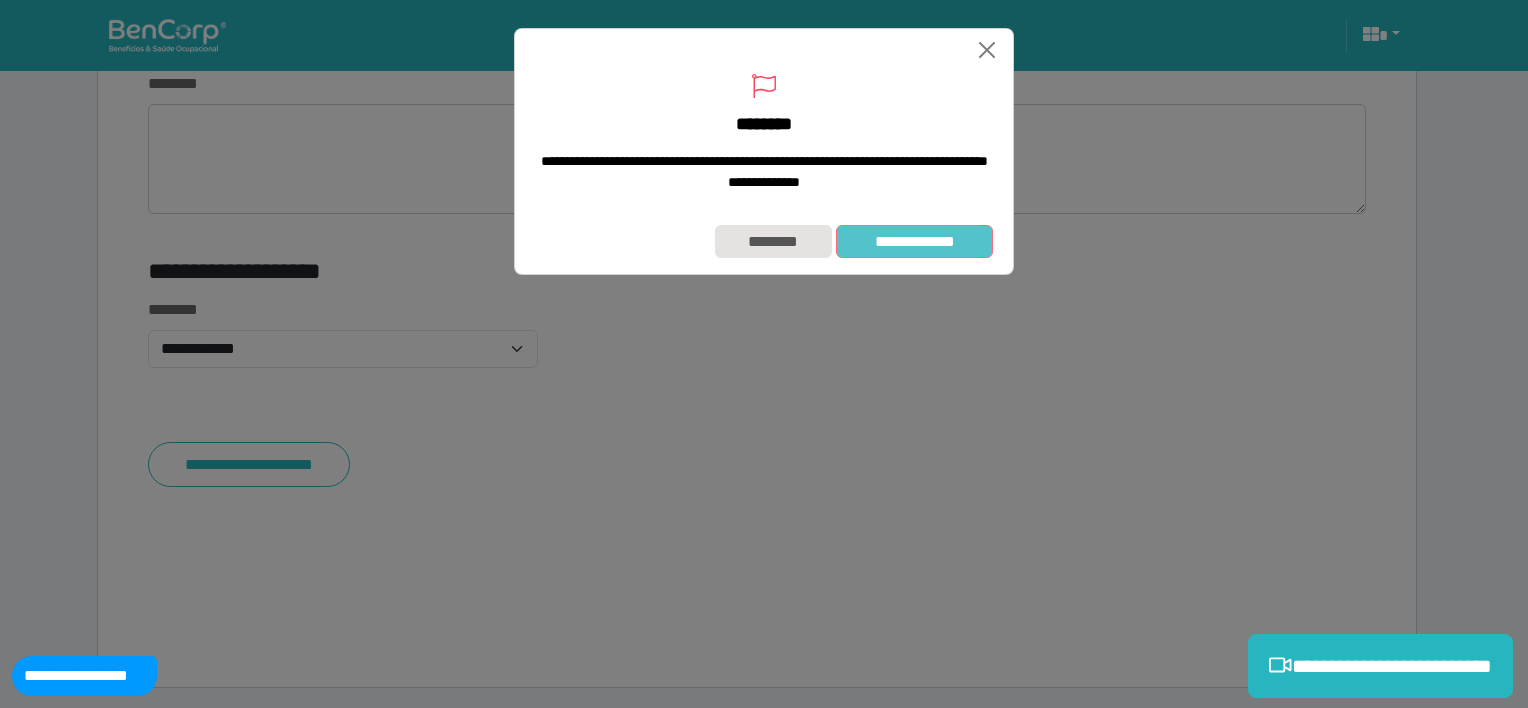 click on "**********" at bounding box center (914, 242) 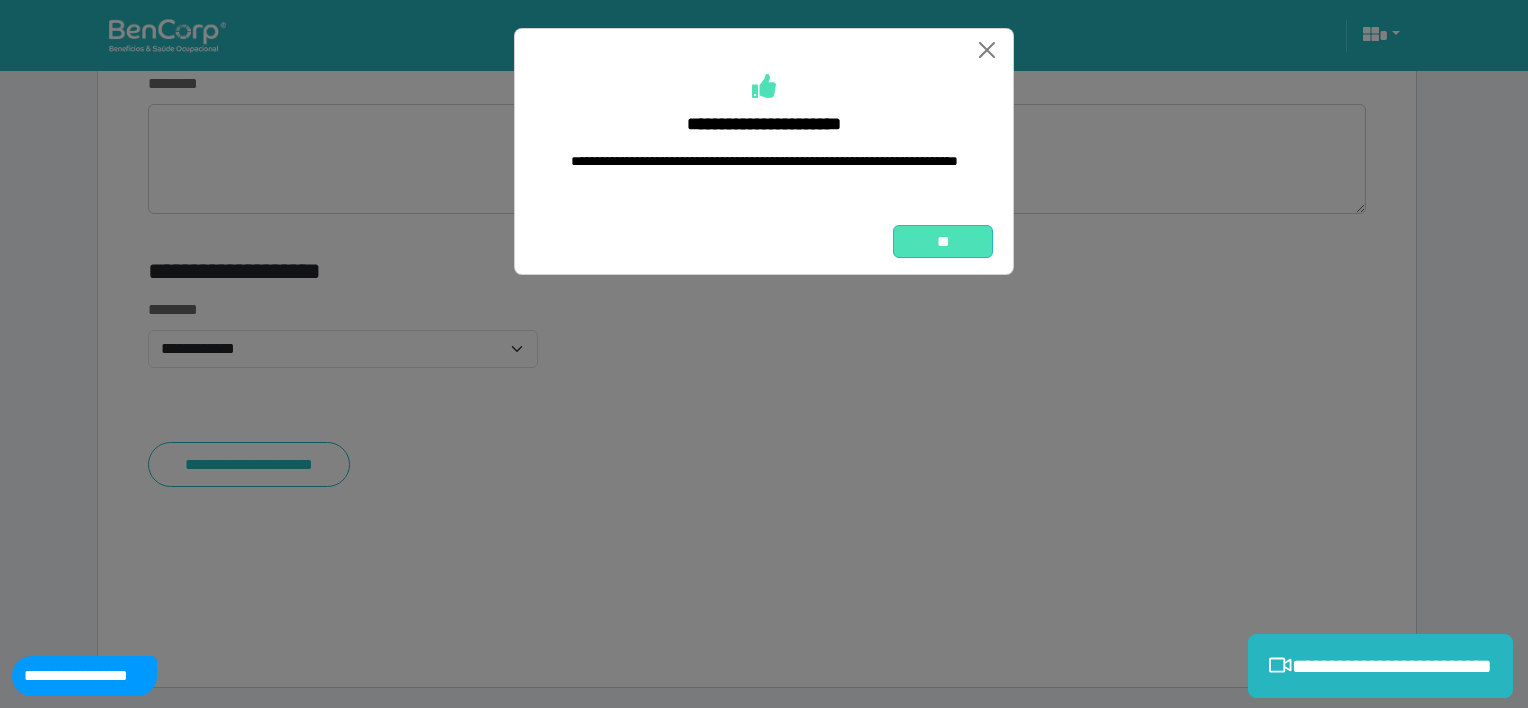 click on "**" at bounding box center (943, 242) 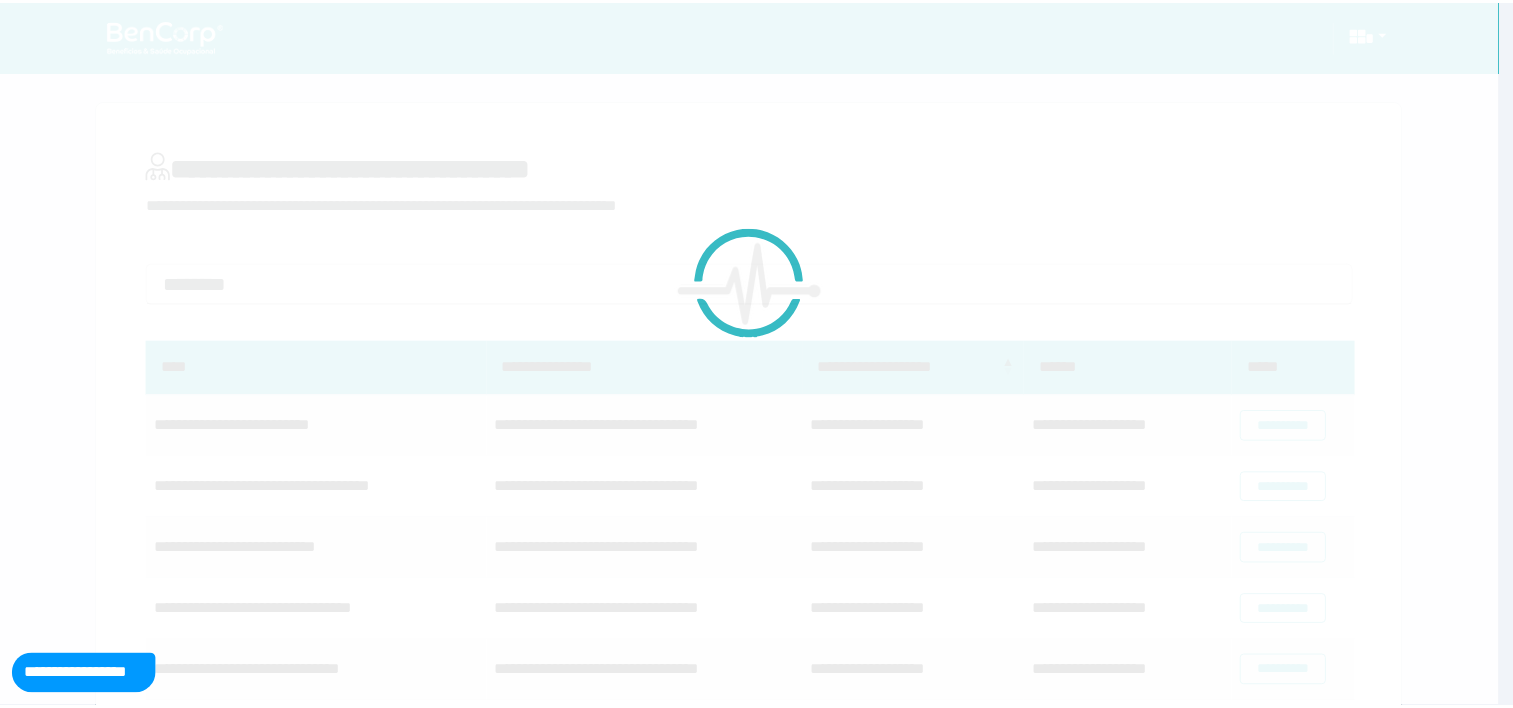 scroll, scrollTop: 0, scrollLeft: 0, axis: both 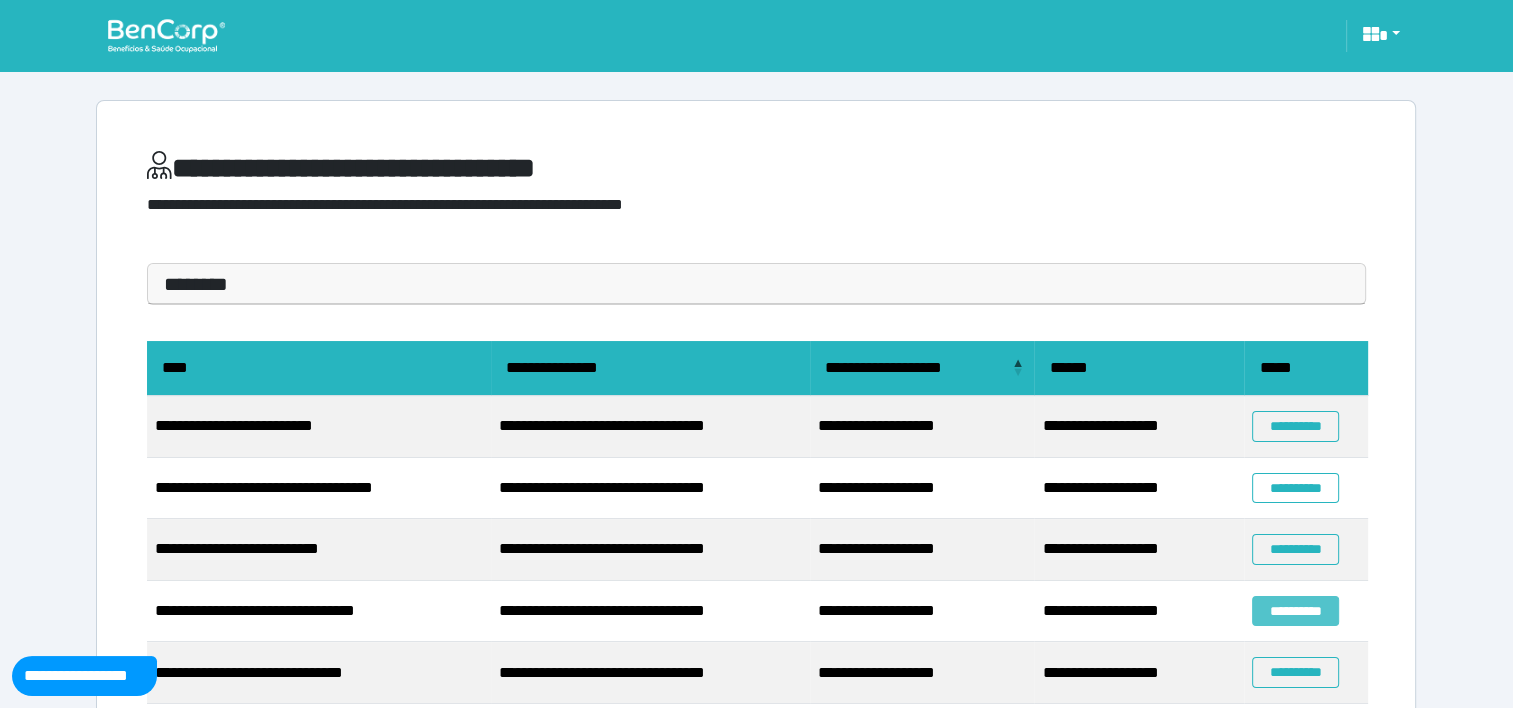 click on "**********" at bounding box center [1295, 611] 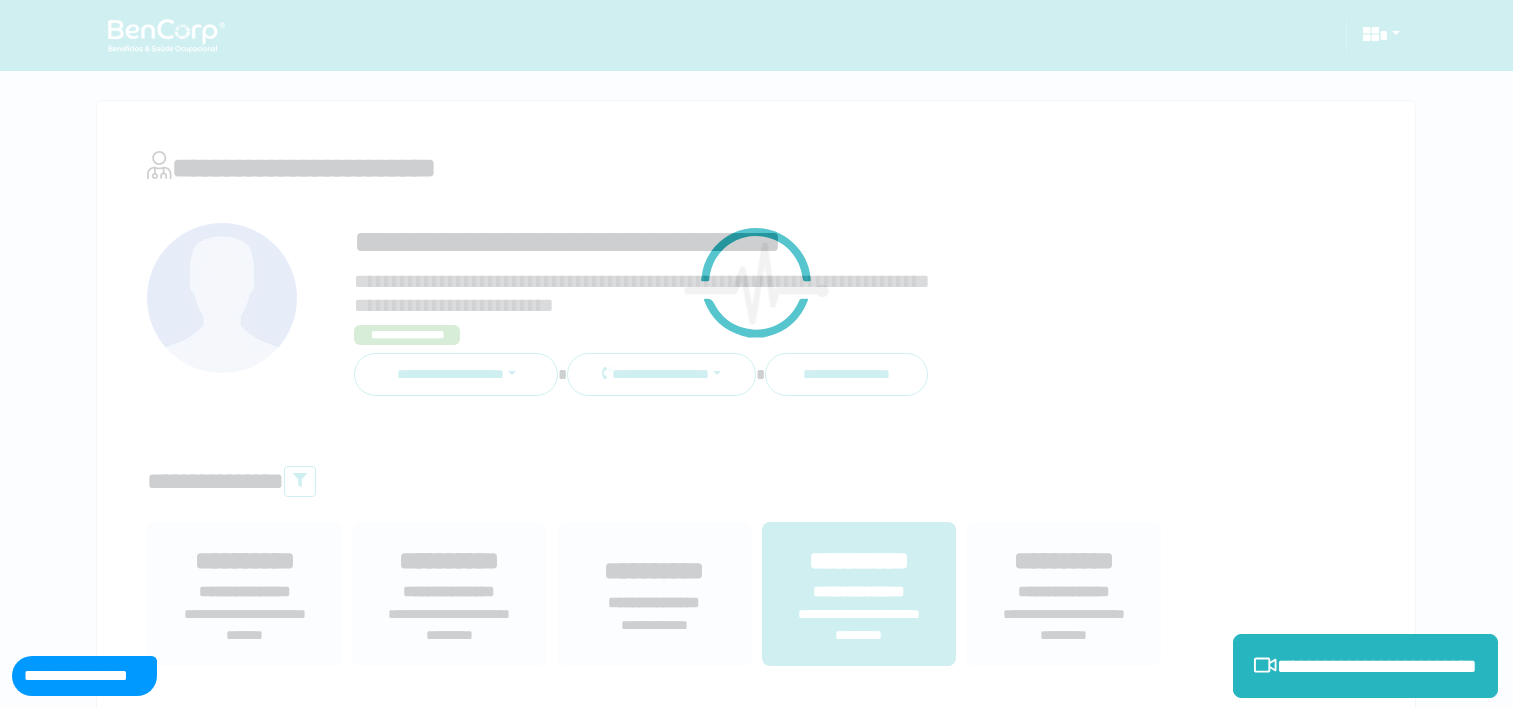 scroll, scrollTop: 0, scrollLeft: 0, axis: both 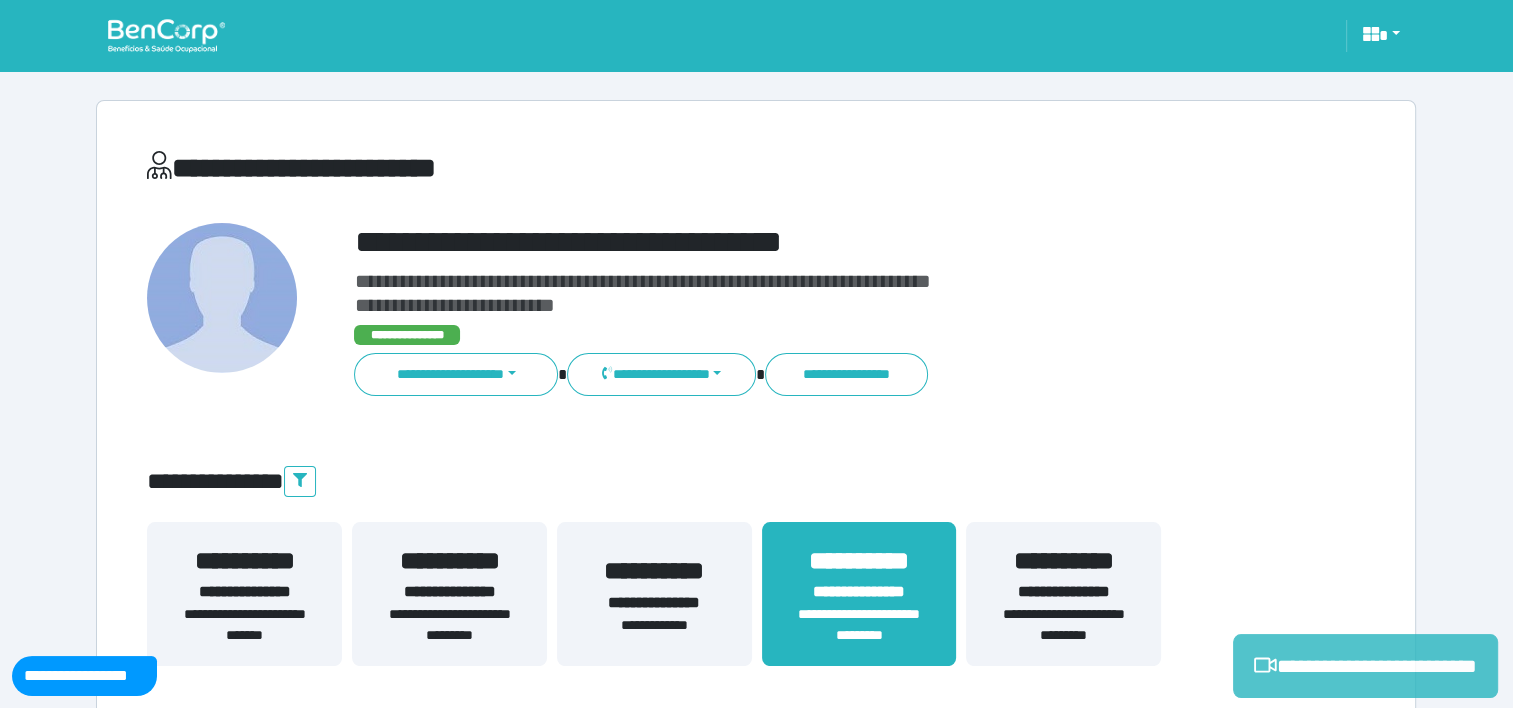 click on "**********" at bounding box center (1365, 666) 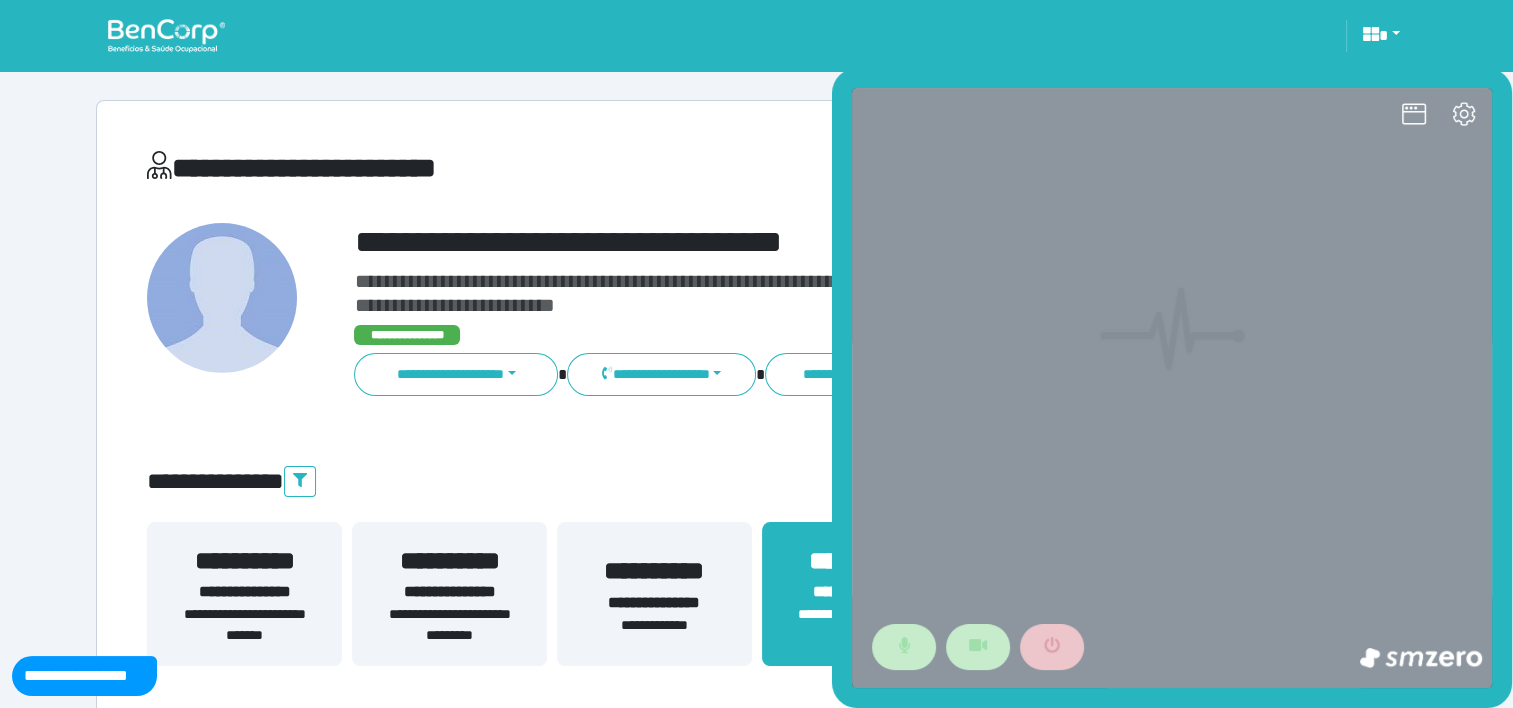 scroll, scrollTop: 0, scrollLeft: 0, axis: both 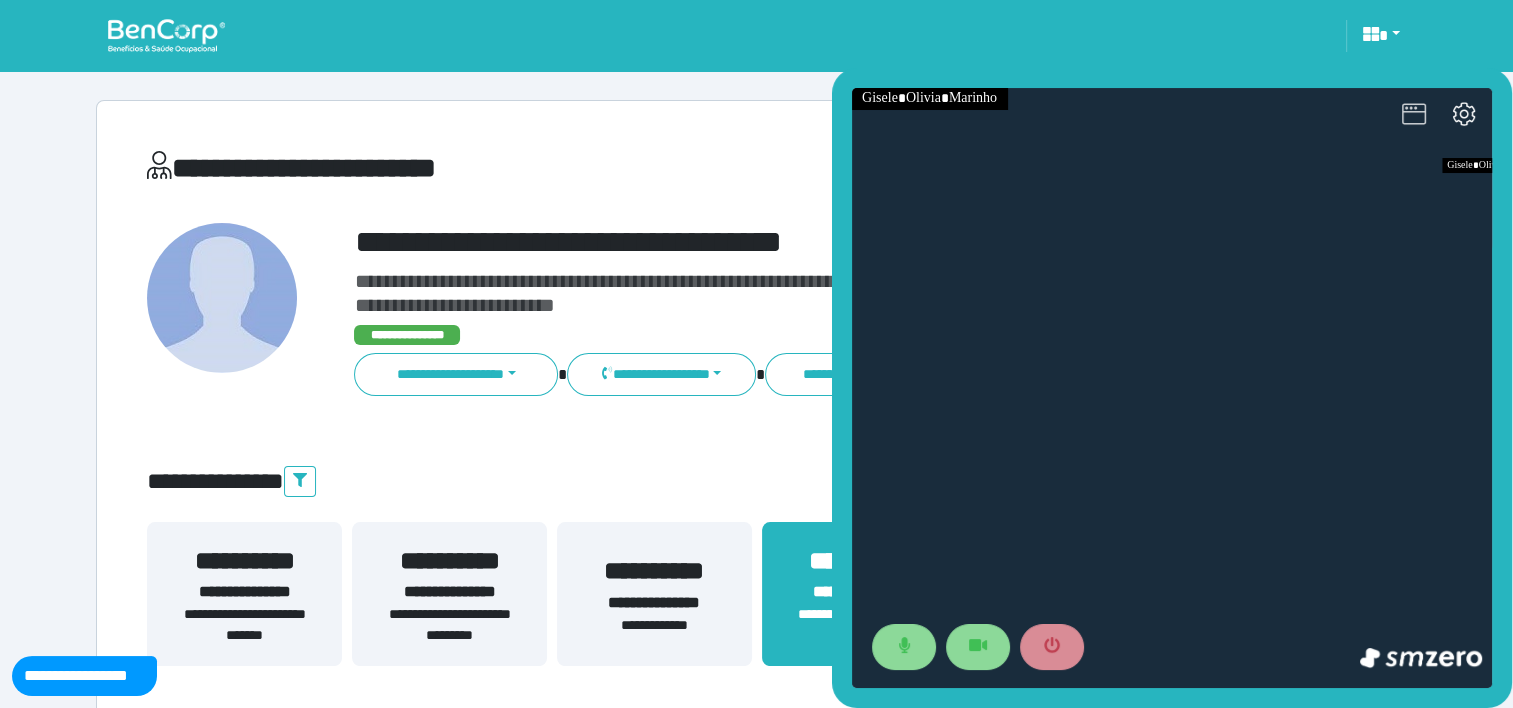 click 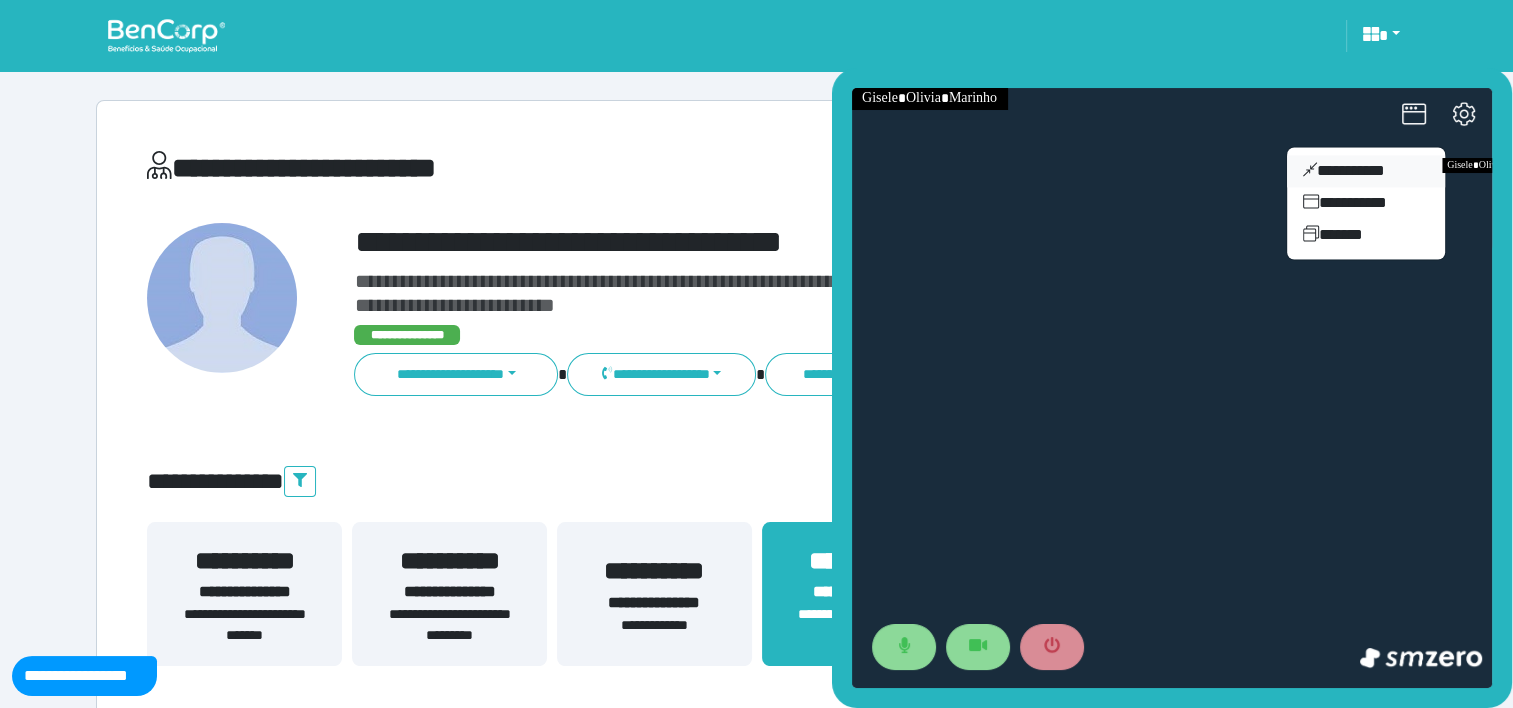 click on "**********" at bounding box center [1366, 171] 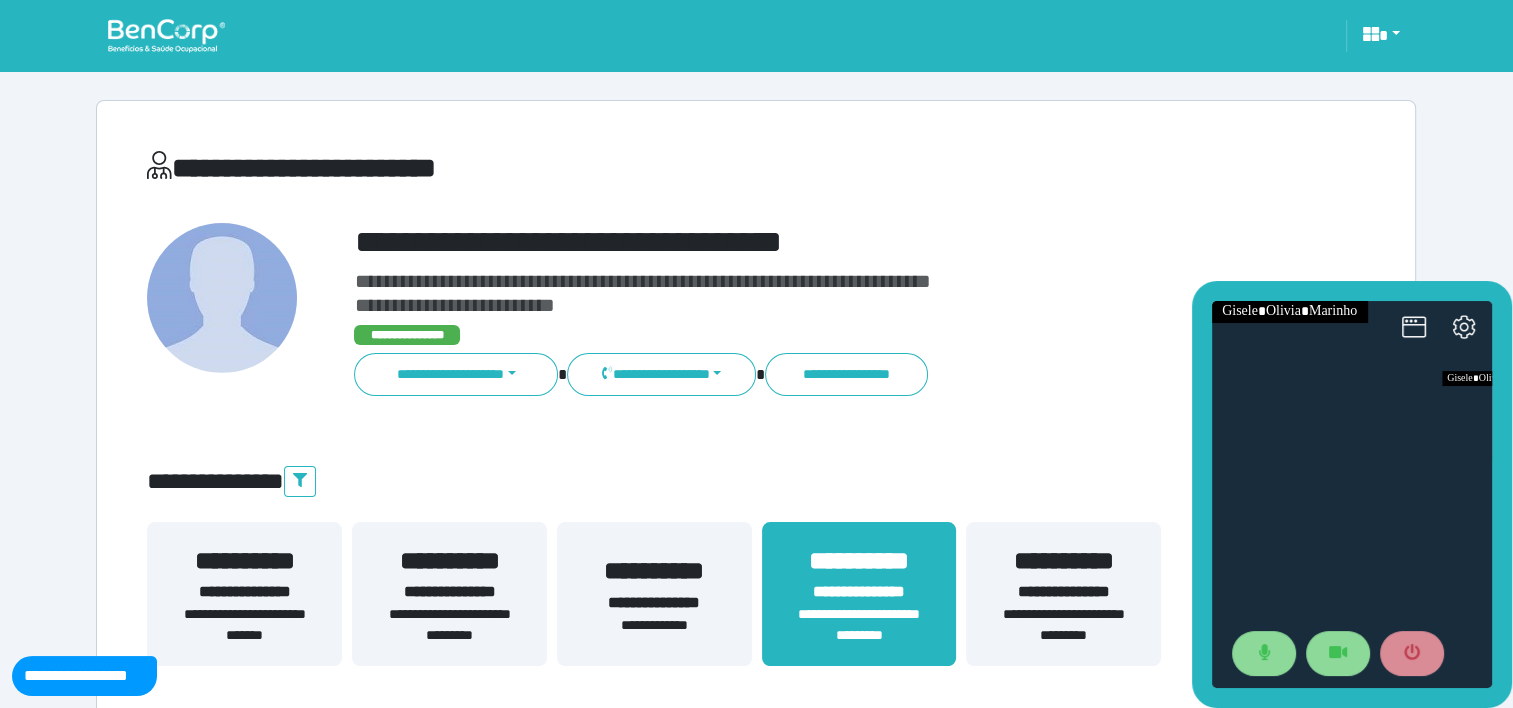 click on "**********" at bounding box center [449, 592] 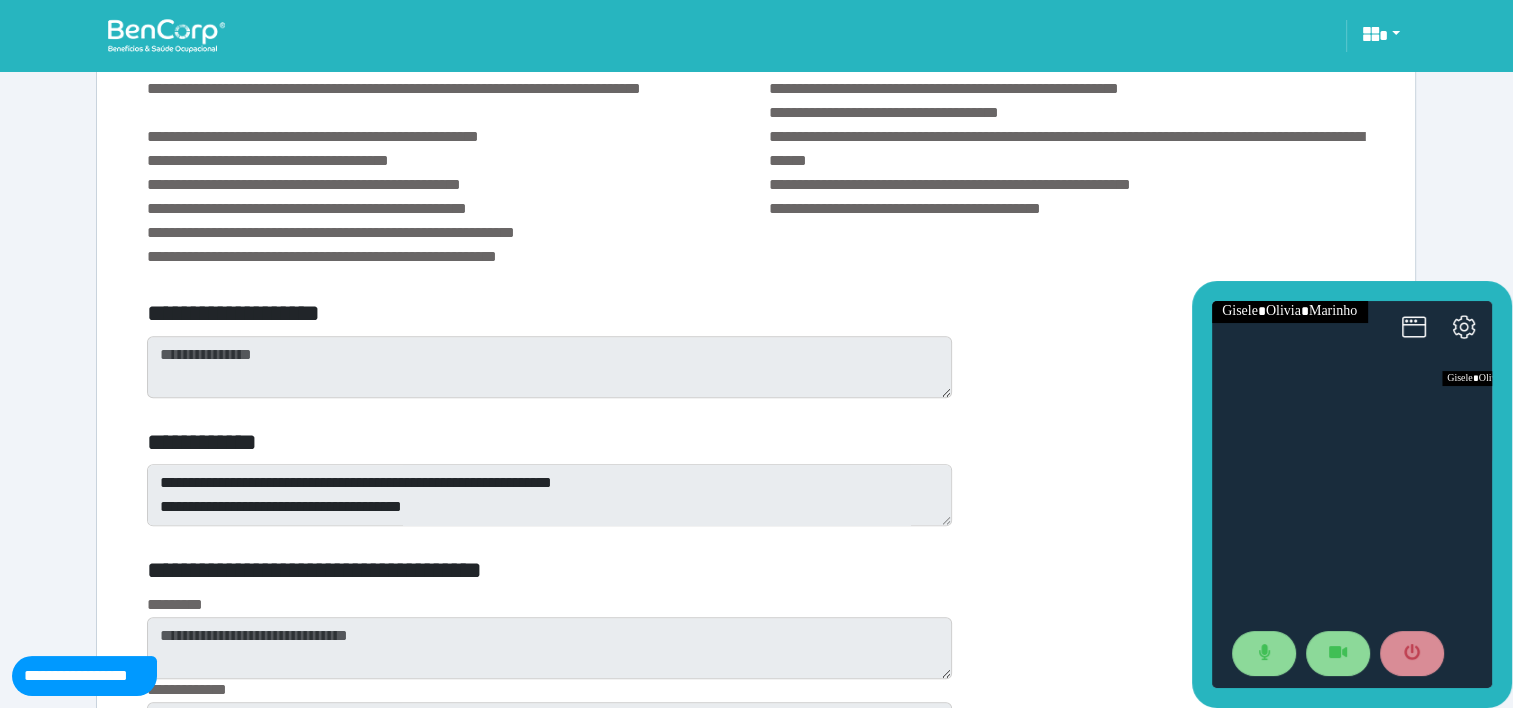 scroll, scrollTop: 2055, scrollLeft: 0, axis: vertical 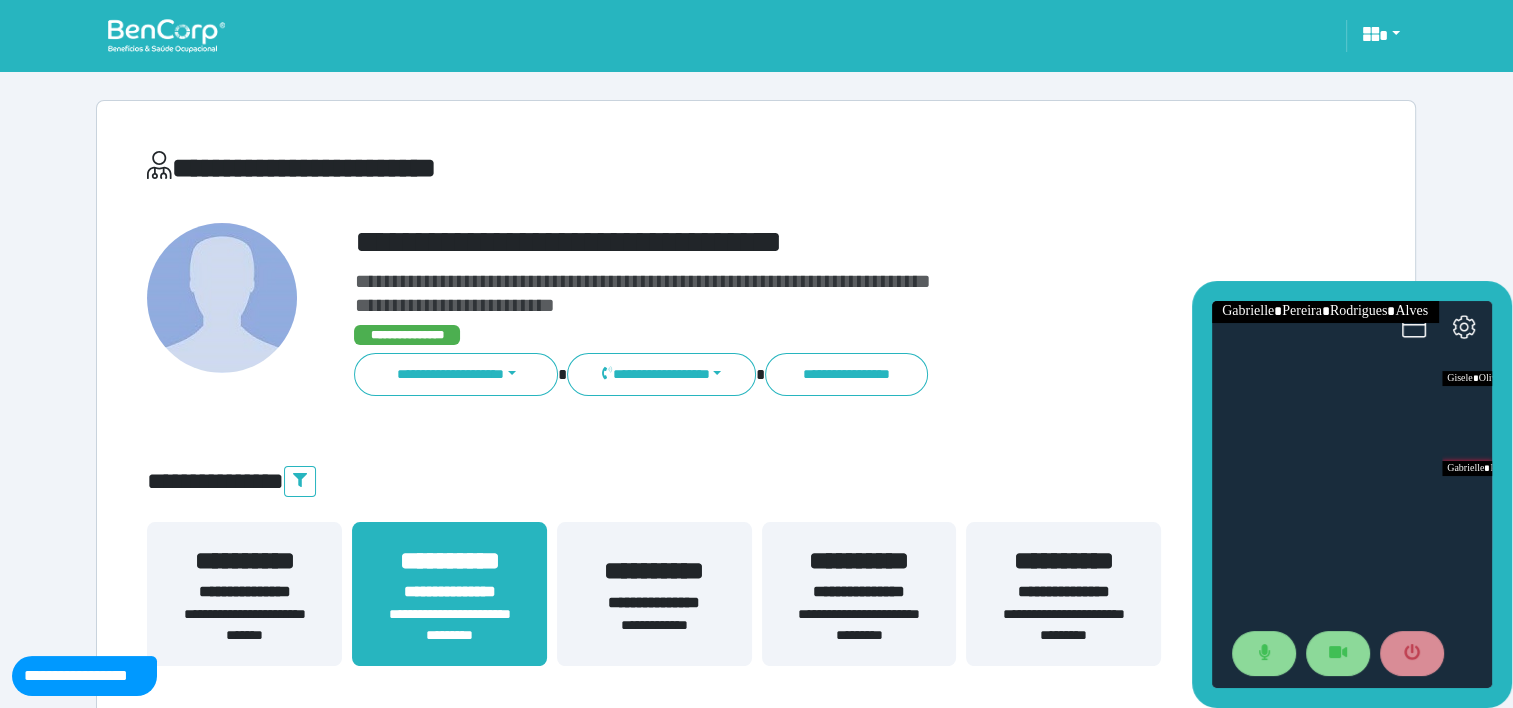 click on "**********" at bounding box center (859, 561) 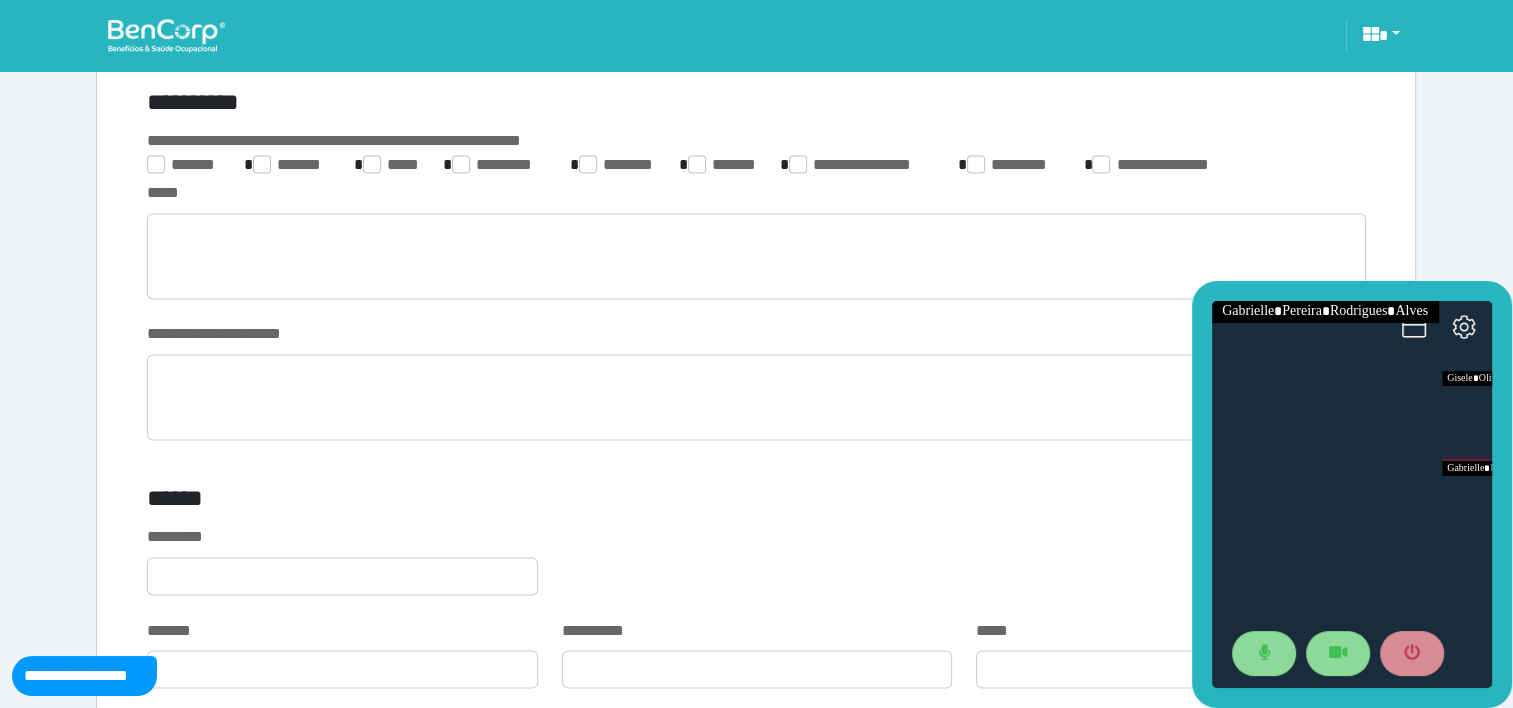 scroll, scrollTop: 3216, scrollLeft: 0, axis: vertical 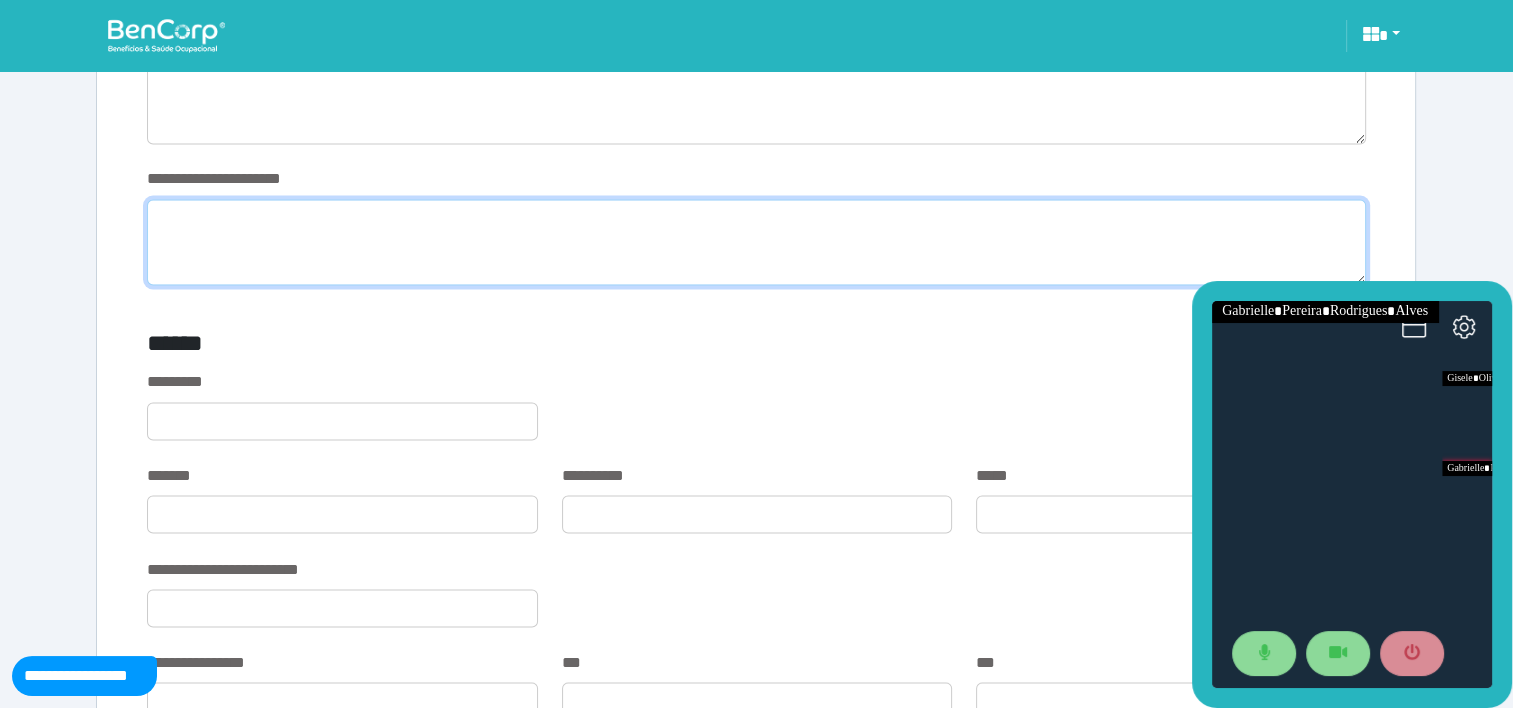 click at bounding box center (756, 242) 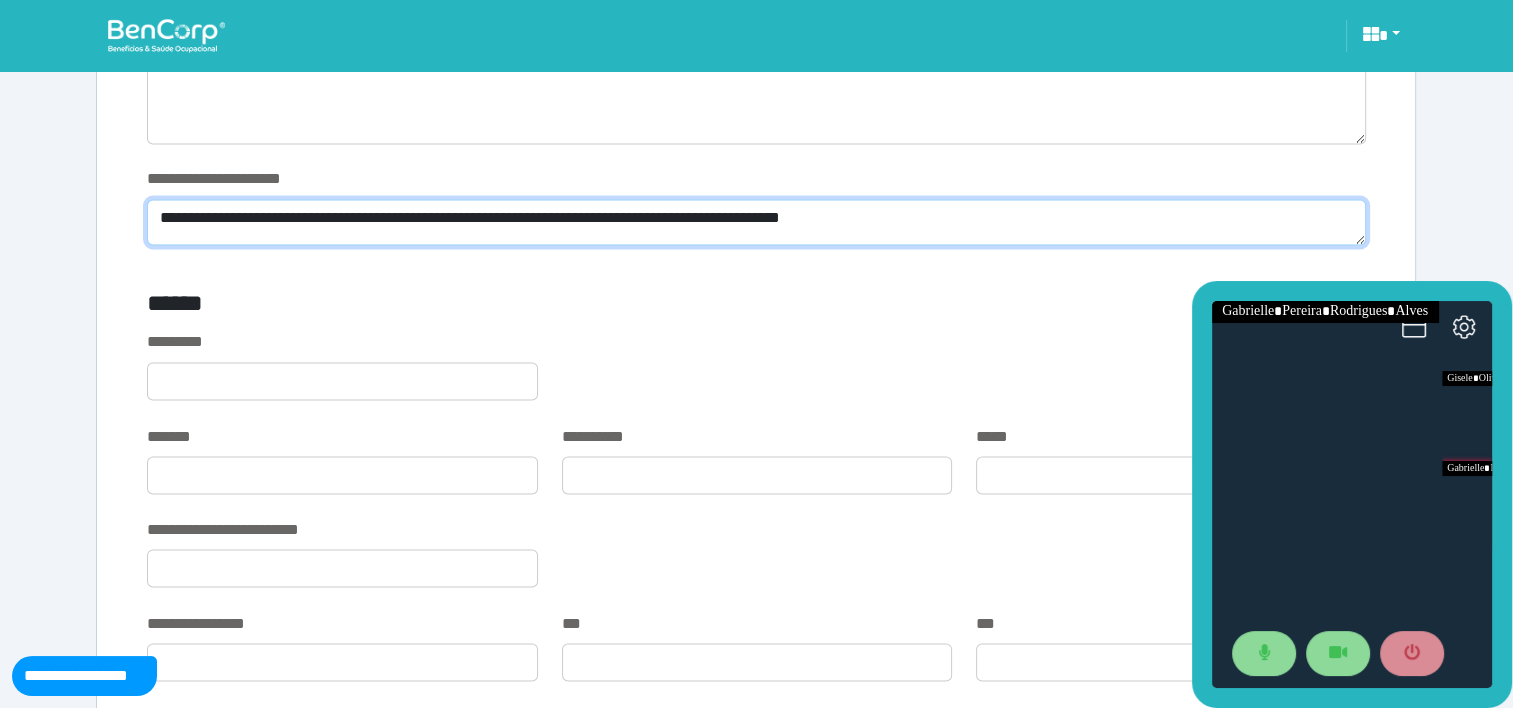 click on "**********" at bounding box center (756, 222) 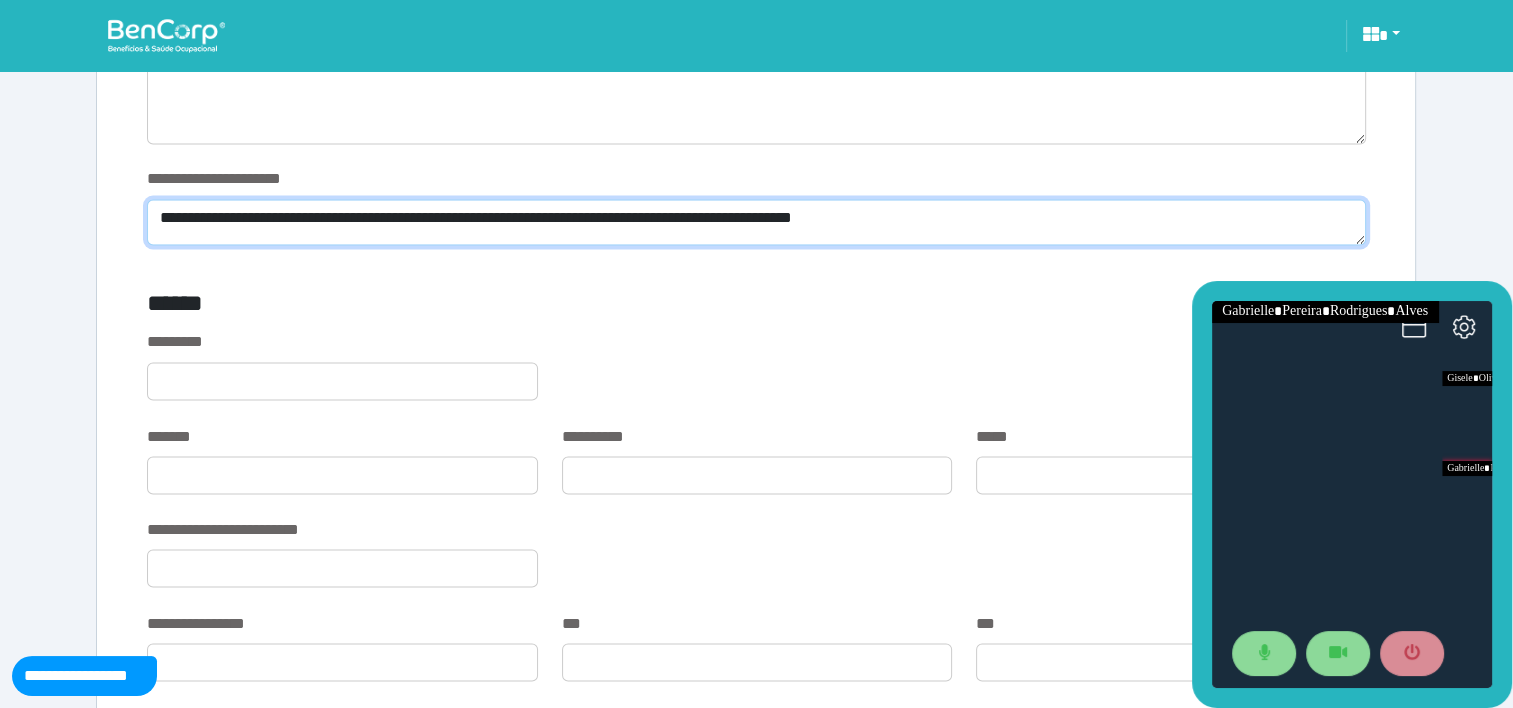 scroll, scrollTop: 0, scrollLeft: 0, axis: both 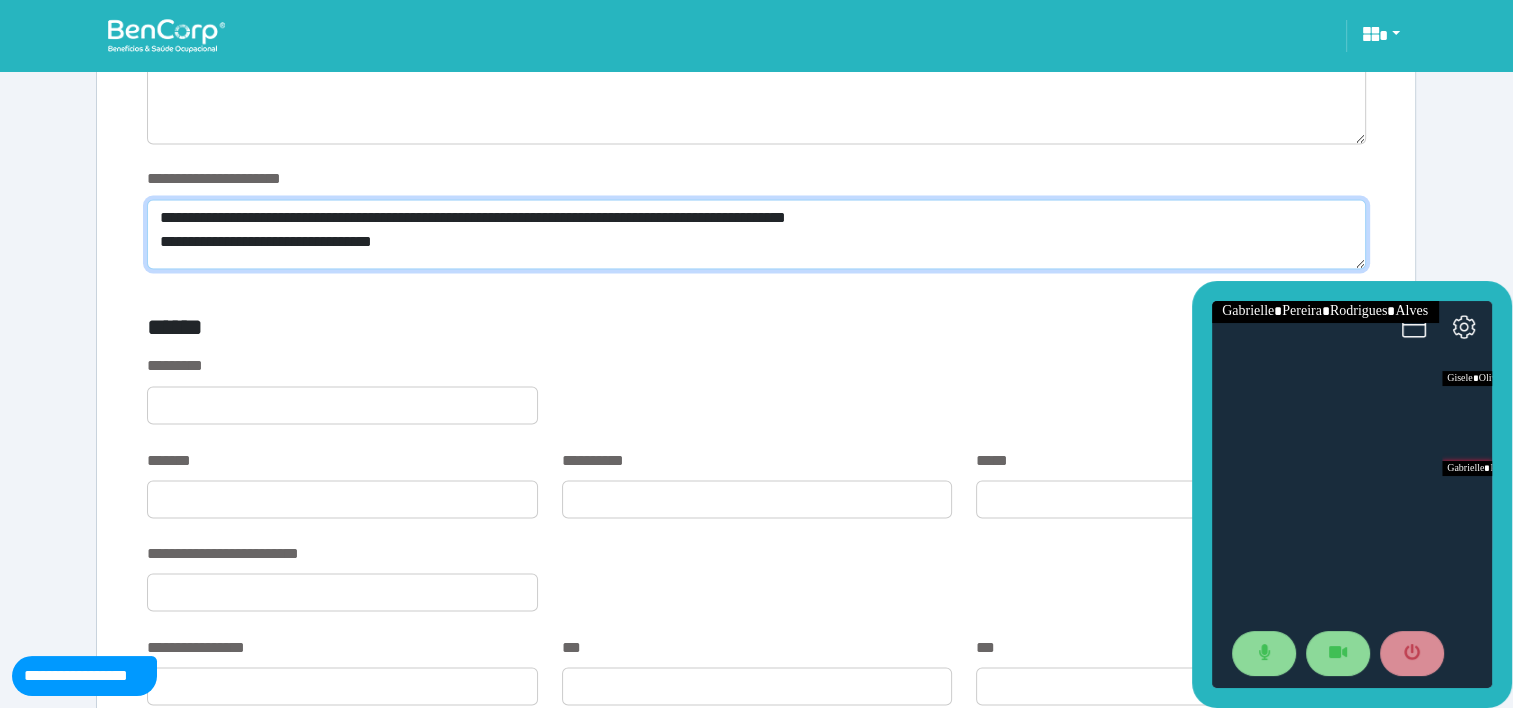 click on "**********" at bounding box center (756, 234) 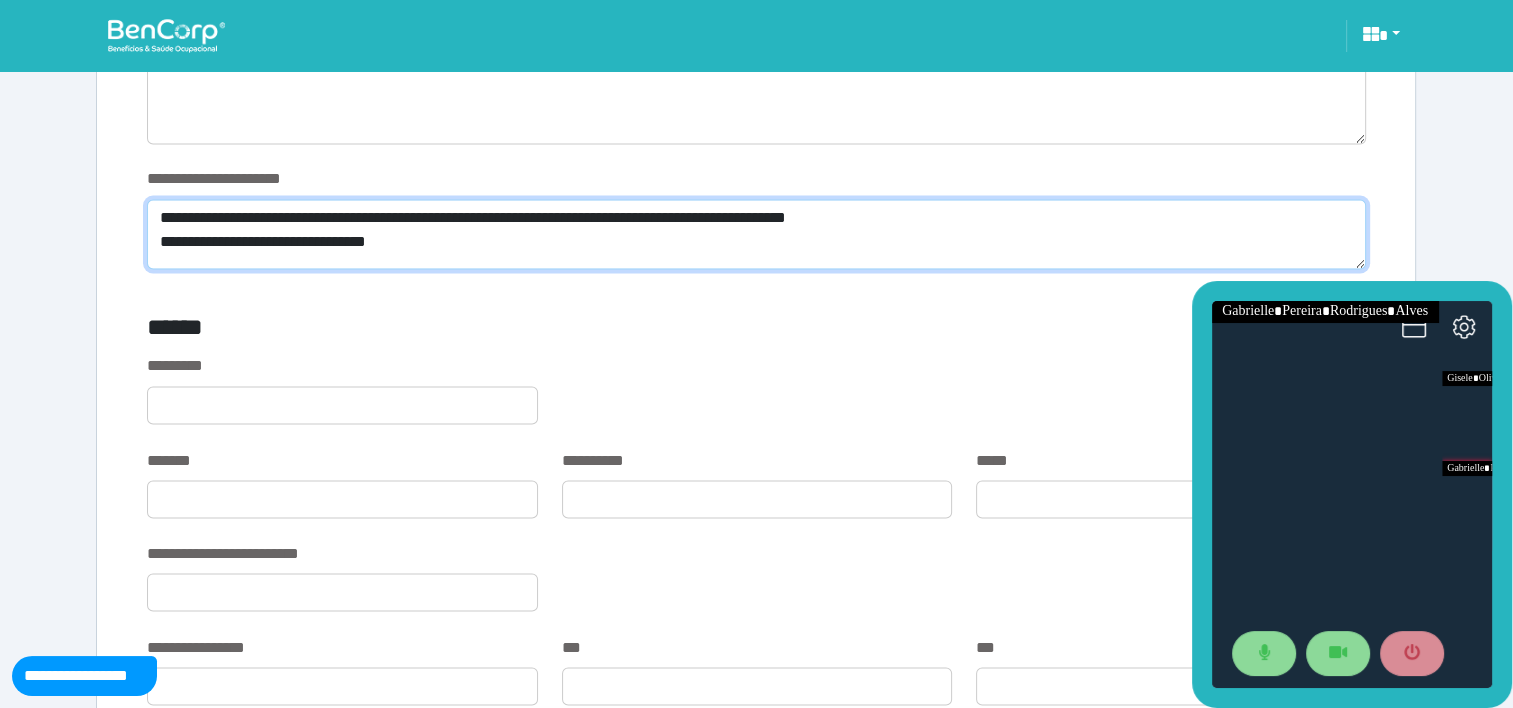 click on "**********" at bounding box center [756, 234] 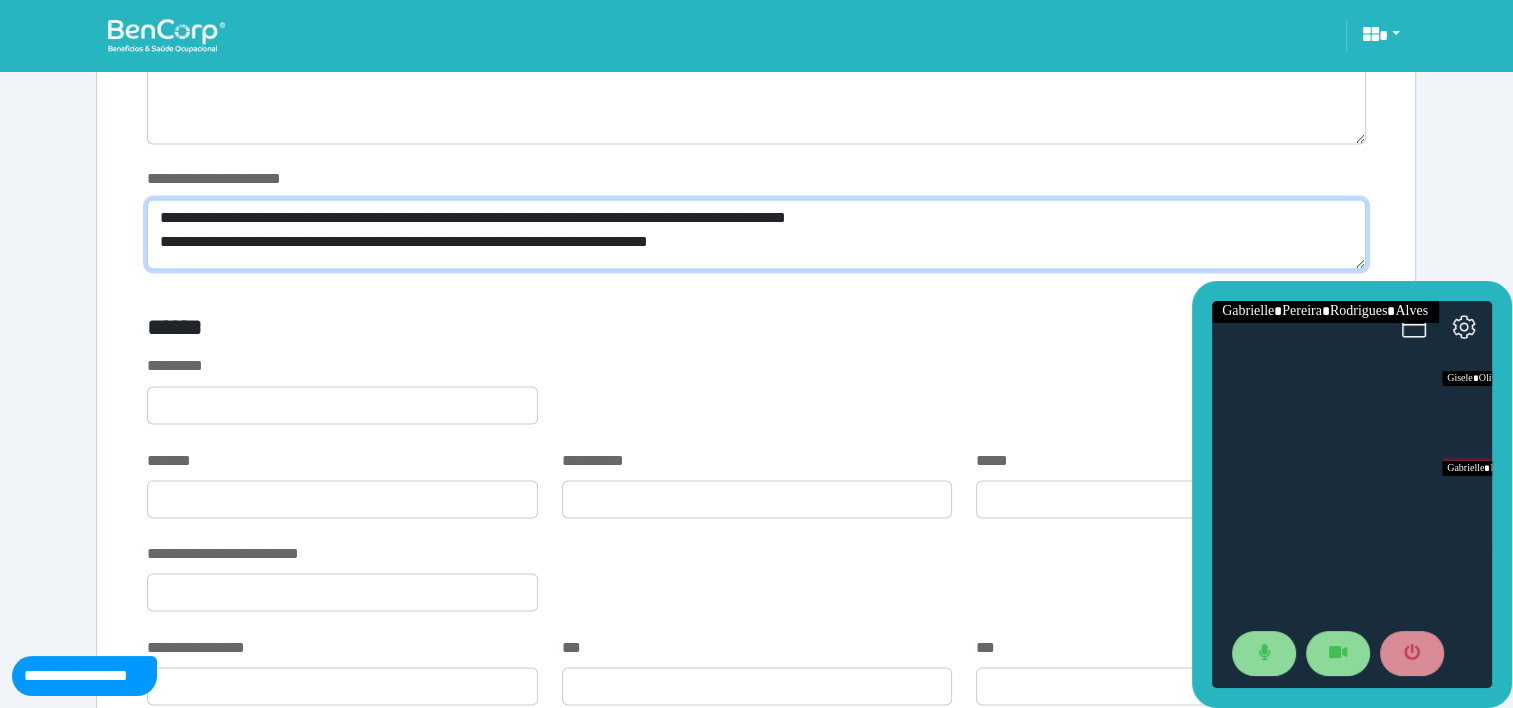 click on "**********" at bounding box center (756, 234) 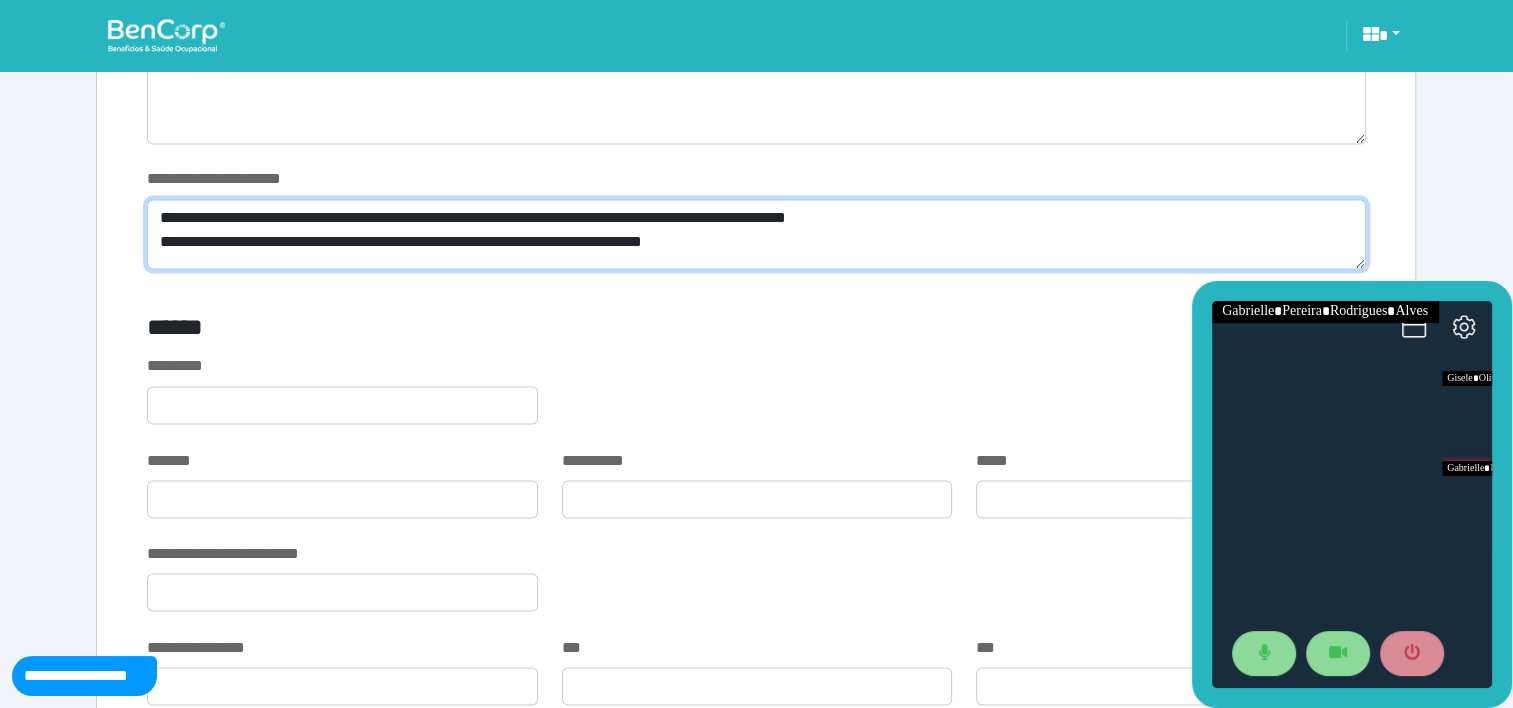 click on "**********" at bounding box center [756, 234] 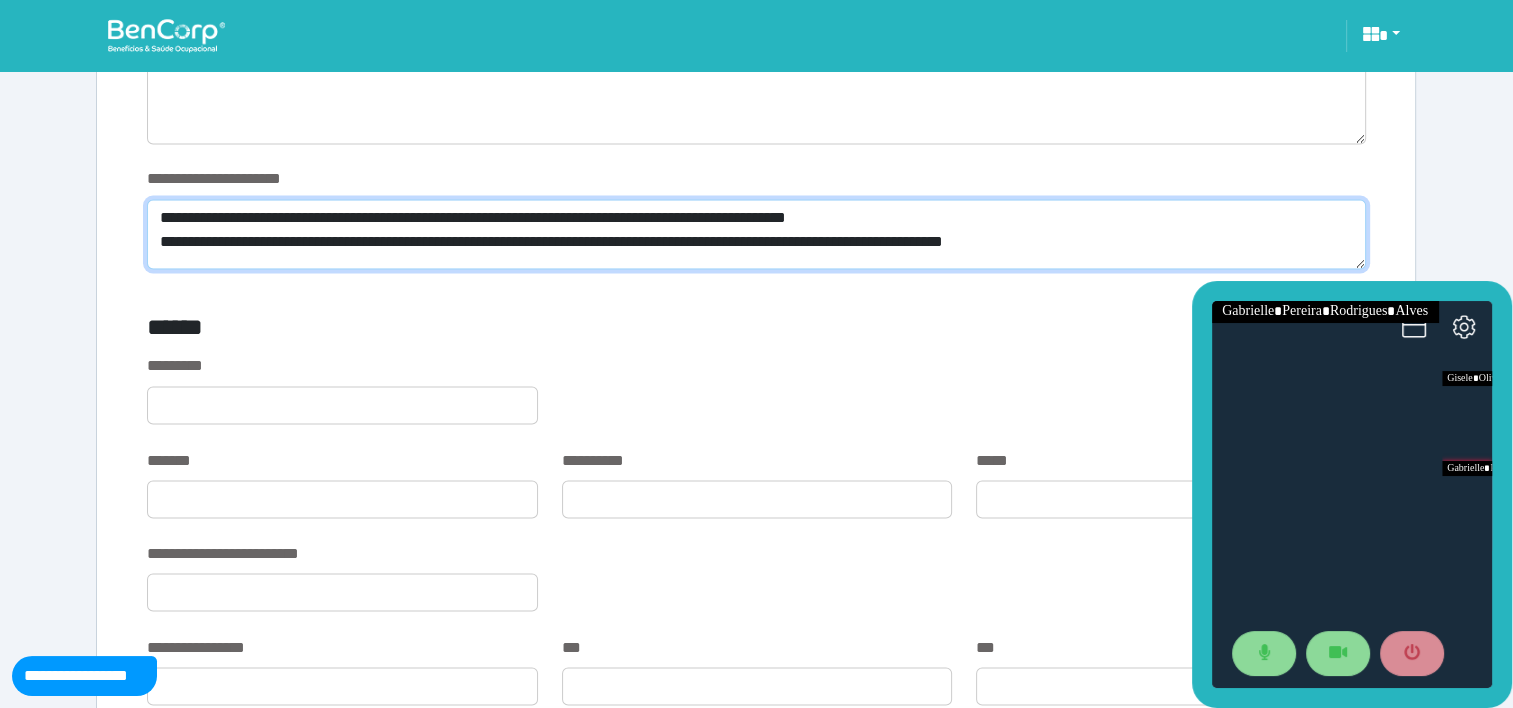 scroll, scrollTop: 0, scrollLeft: 0, axis: both 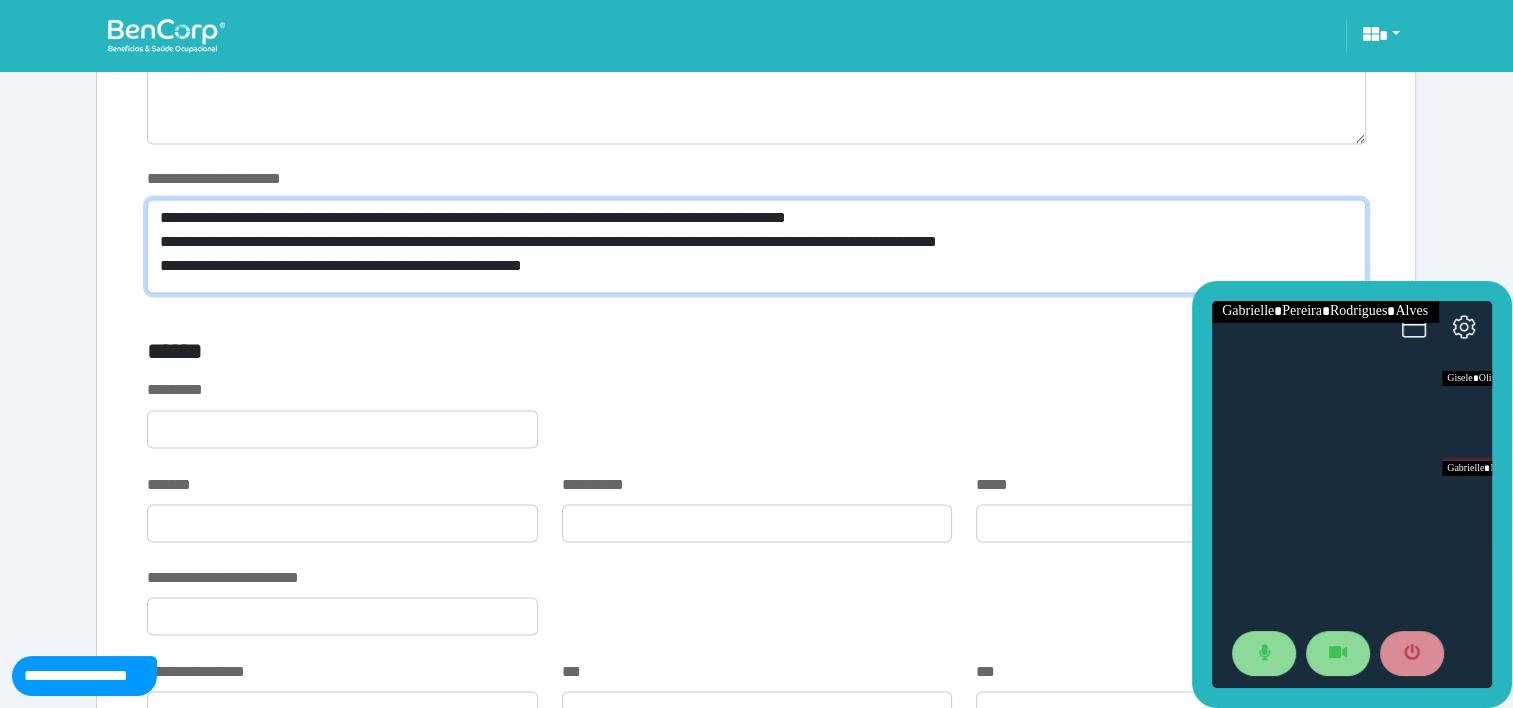 click on "**********" at bounding box center (756, 246) 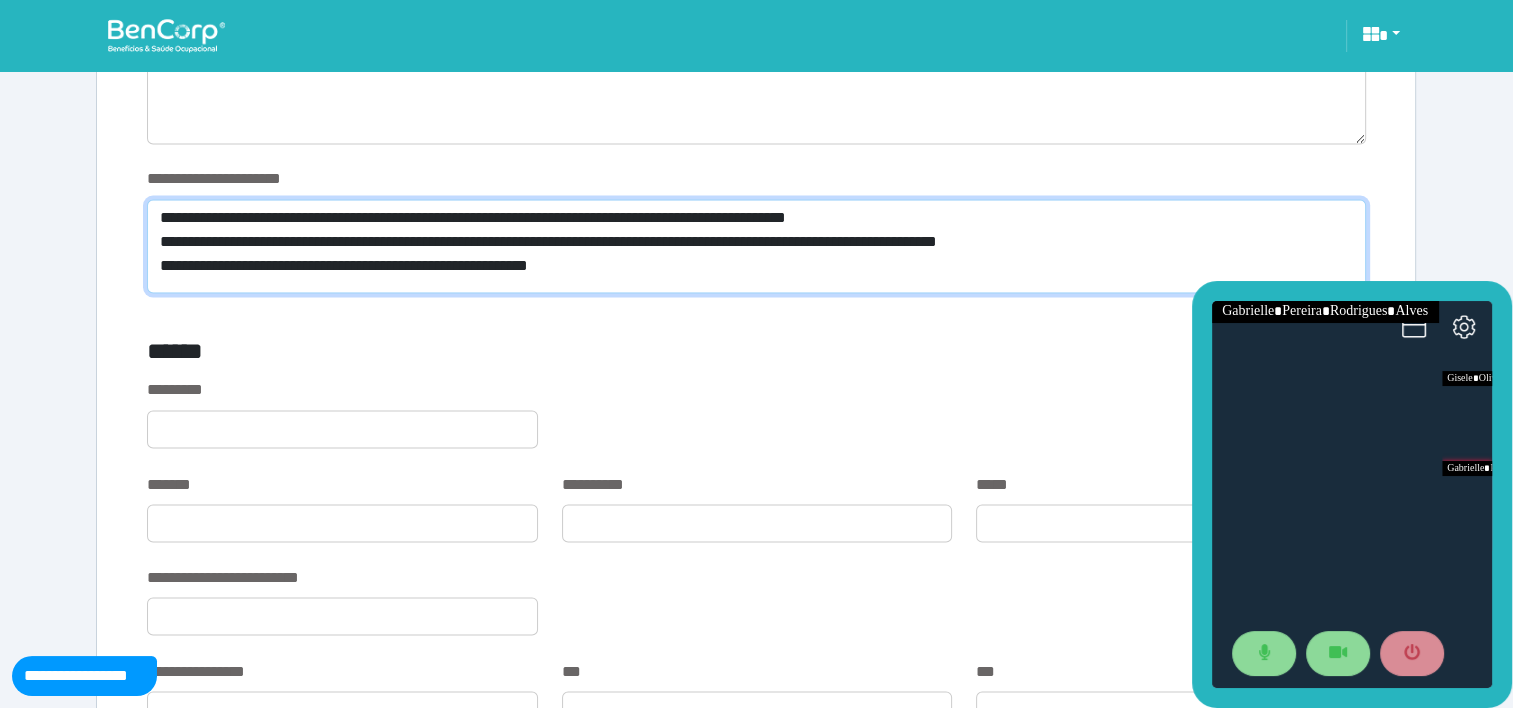 click on "**********" at bounding box center [756, 246] 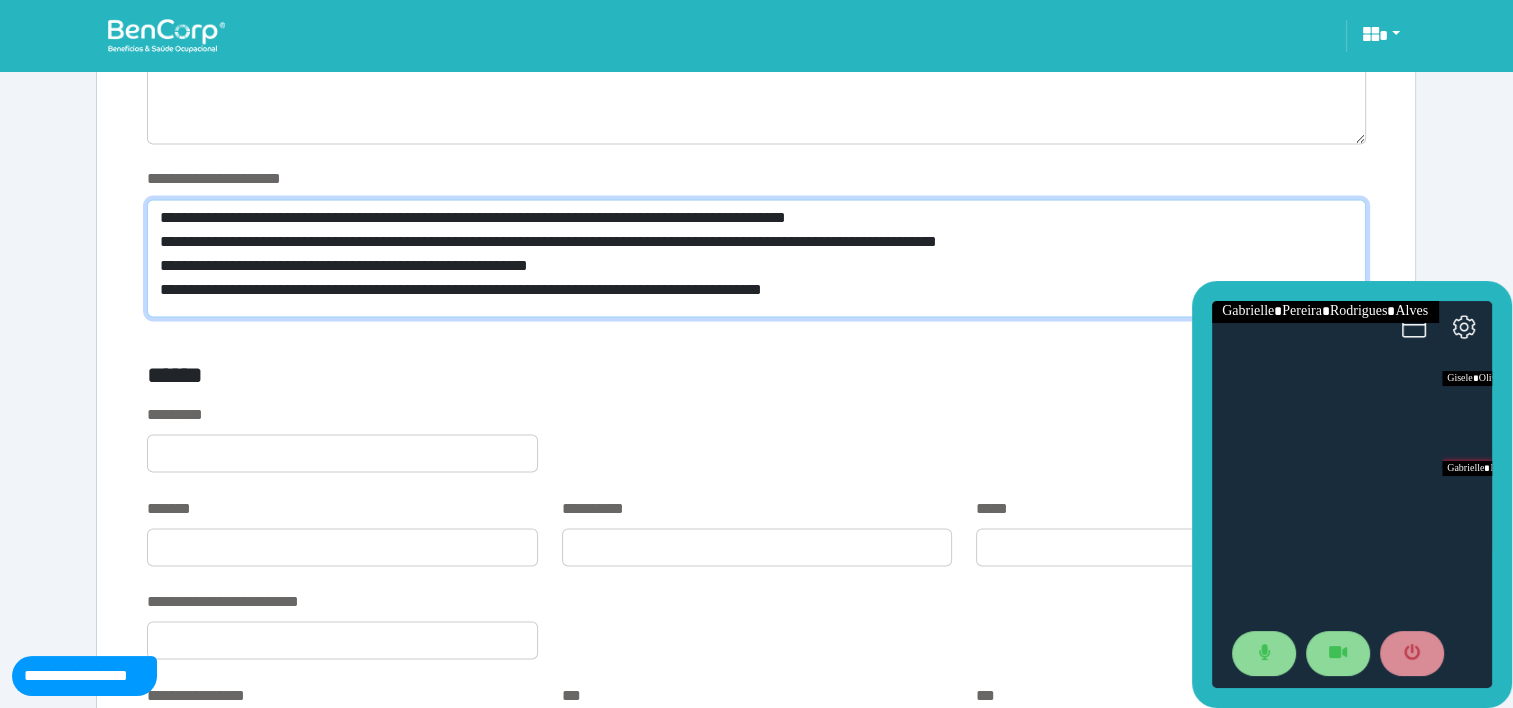 scroll, scrollTop: 0, scrollLeft: 0, axis: both 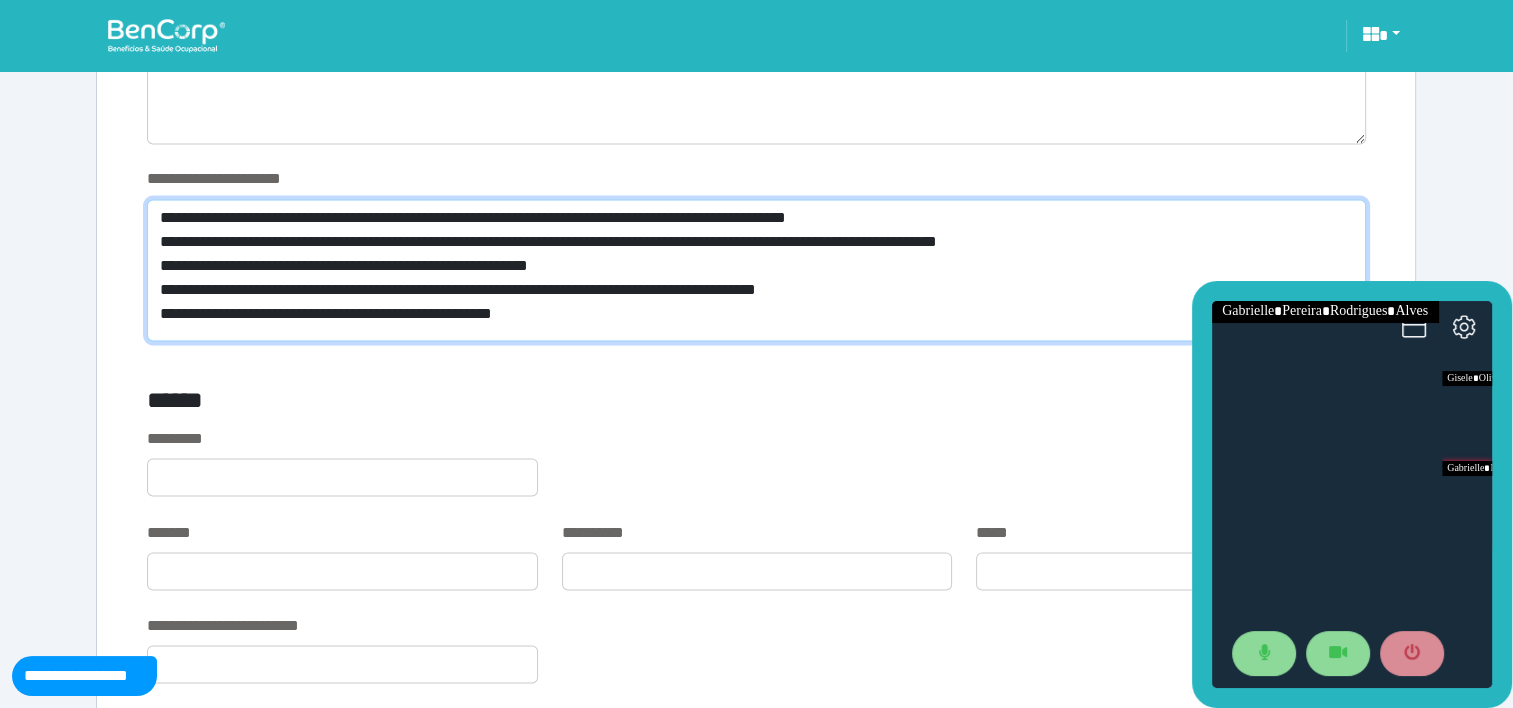 click on "**********" at bounding box center [756, 270] 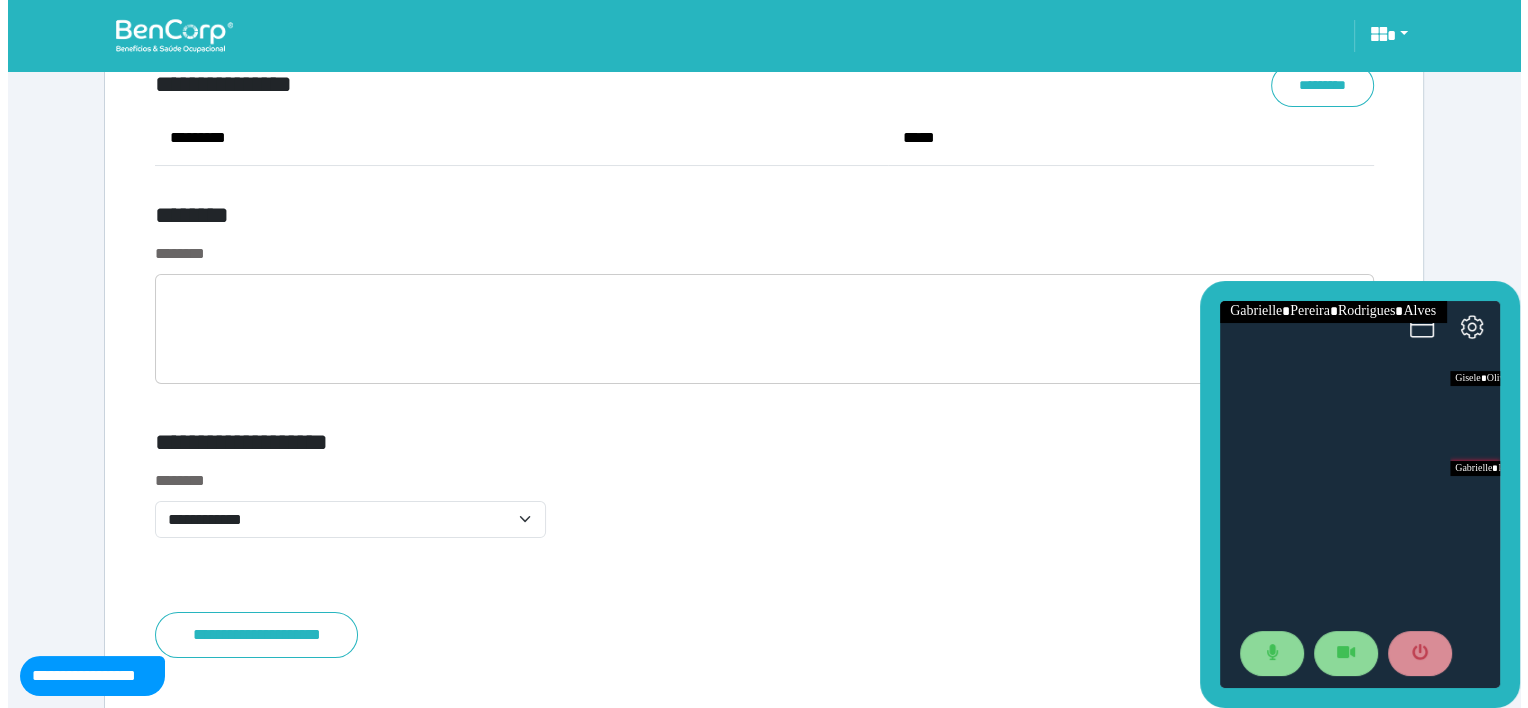 scroll, scrollTop: 7932, scrollLeft: 0, axis: vertical 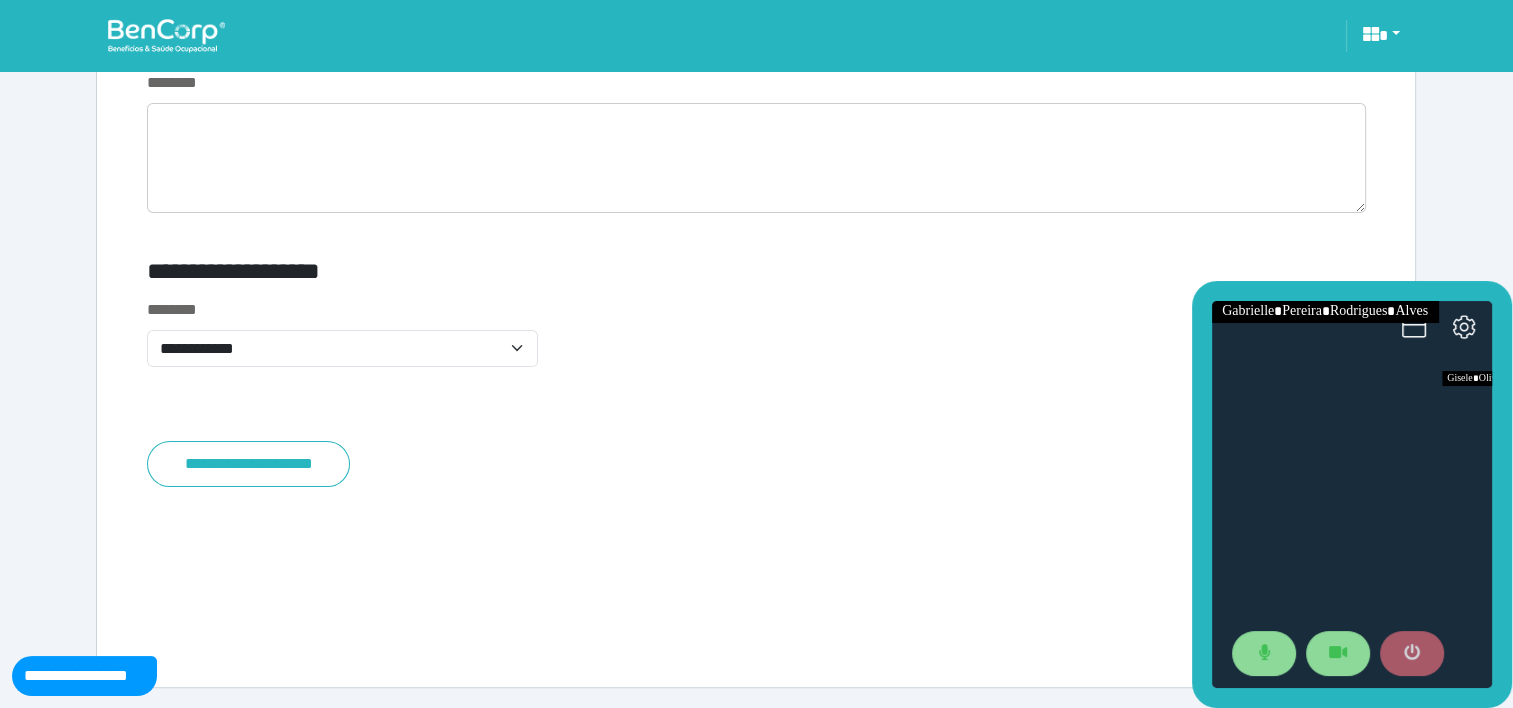 type on "**********" 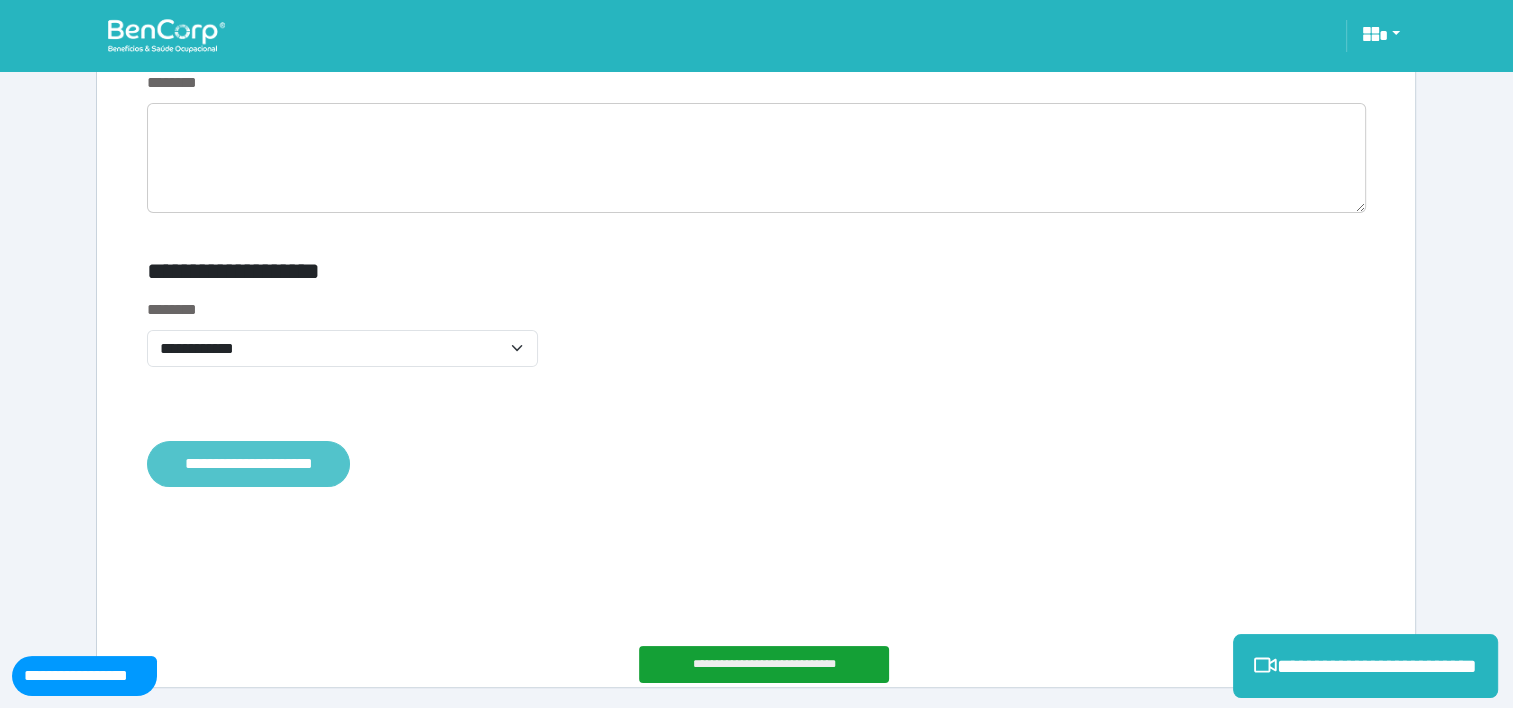 click on "**********" at bounding box center (248, 464) 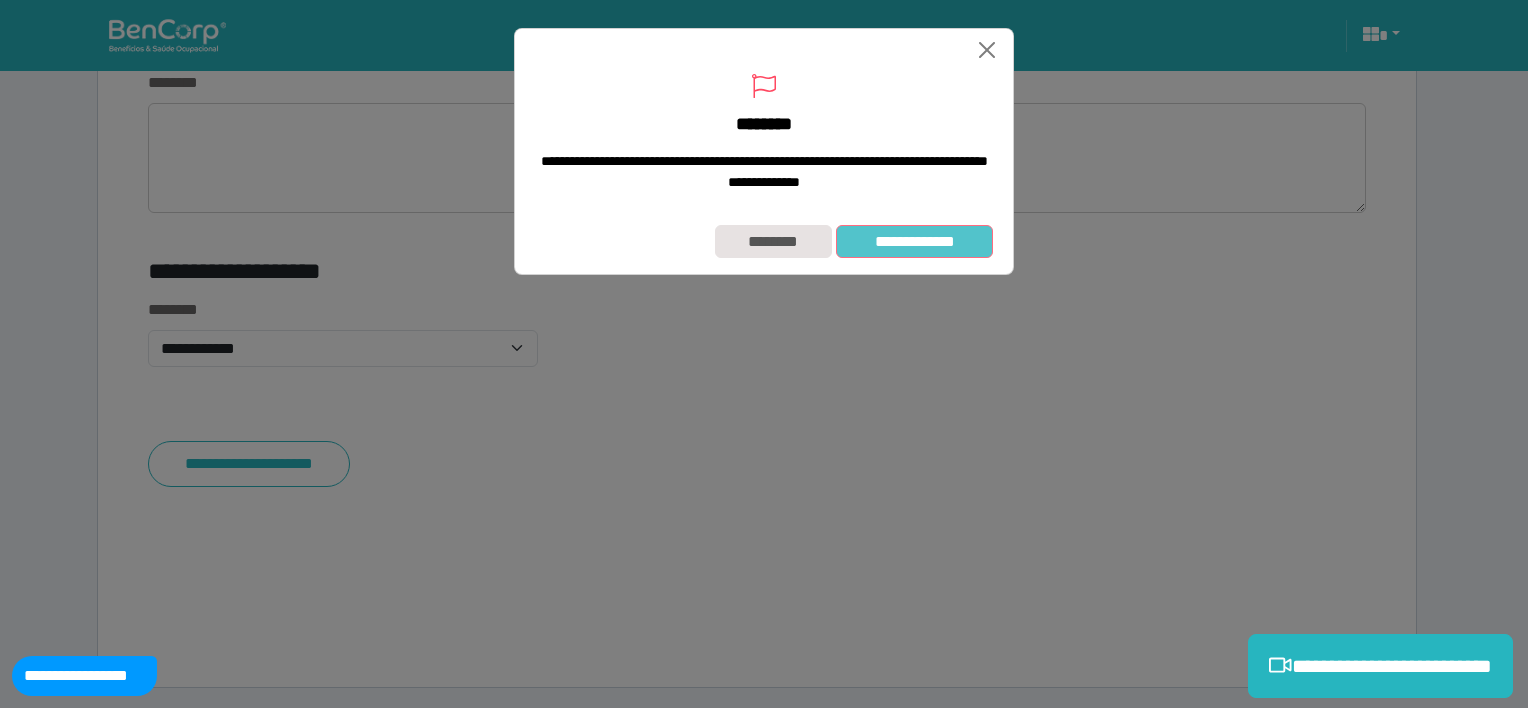 click on "**********" at bounding box center [914, 242] 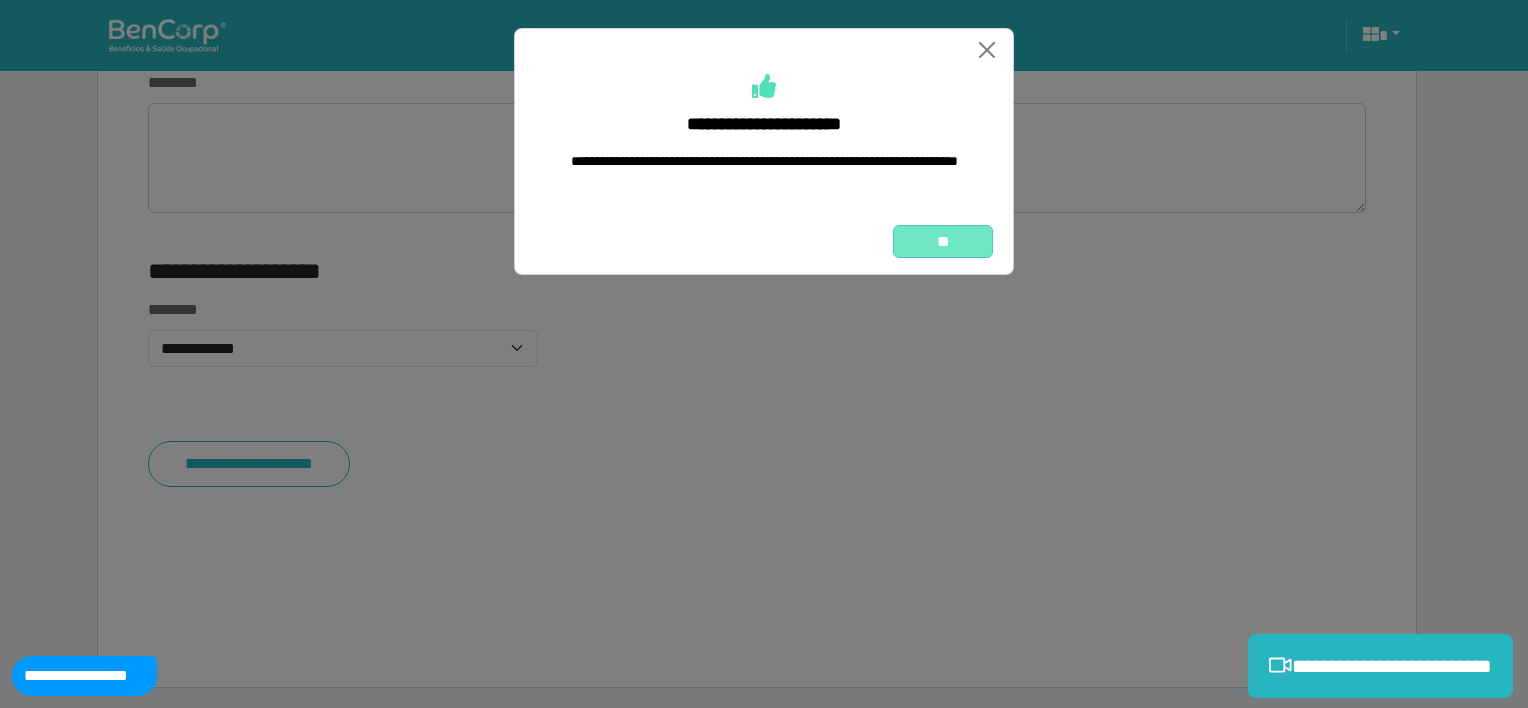 click on "**" at bounding box center [943, 242] 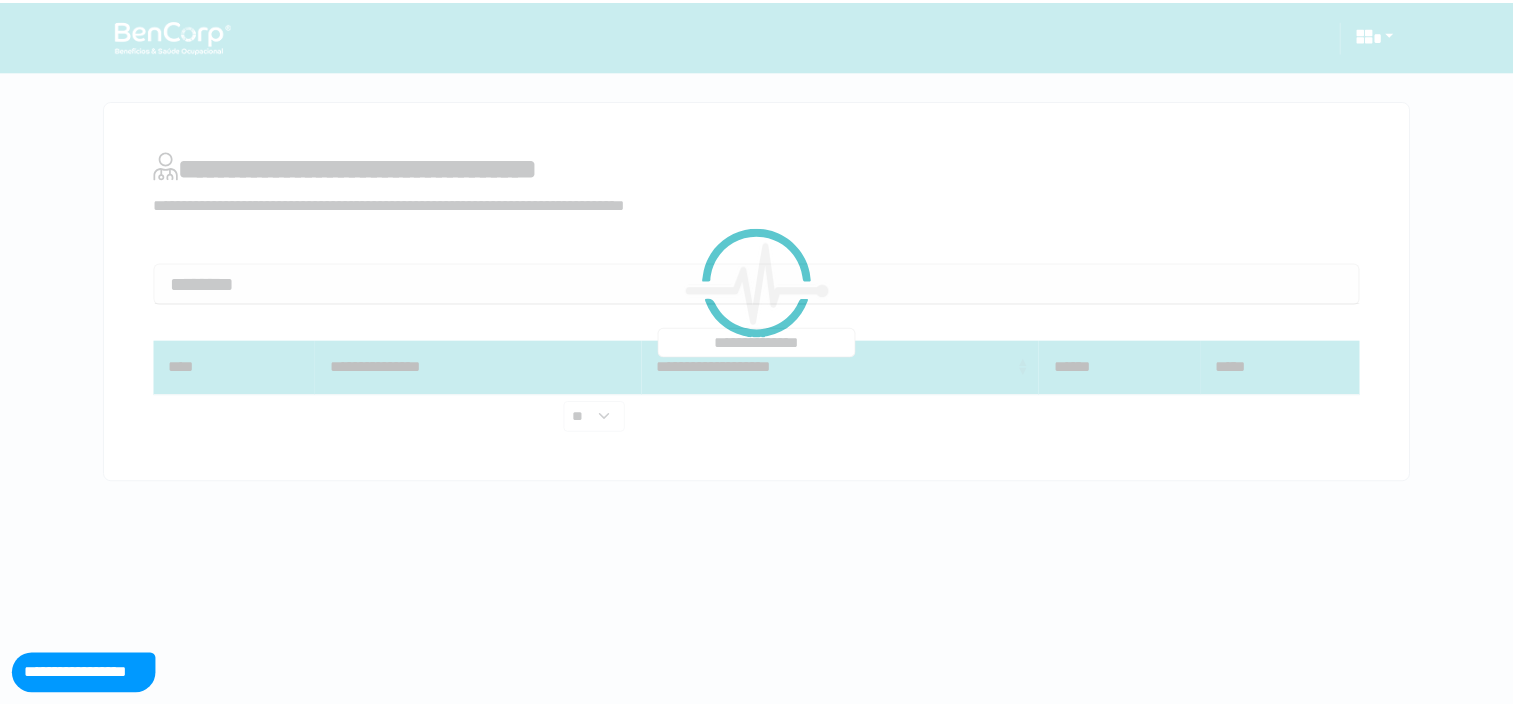scroll, scrollTop: 0, scrollLeft: 0, axis: both 